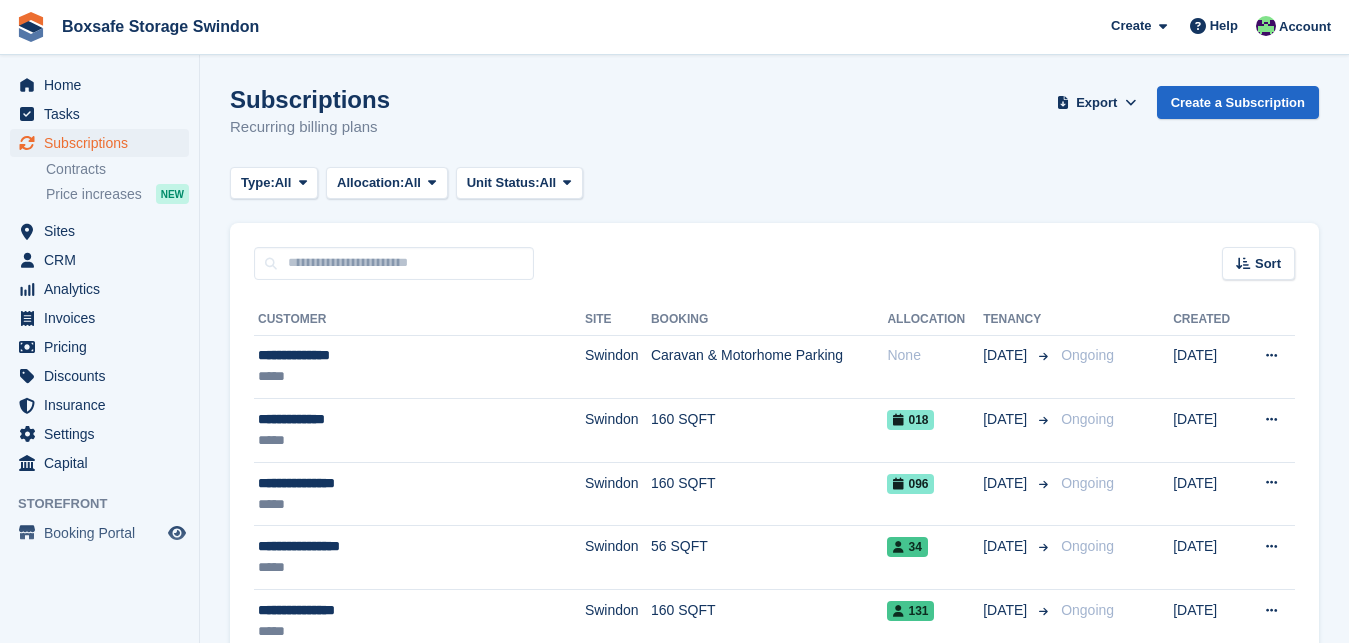 scroll, scrollTop: 0, scrollLeft: 0, axis: both 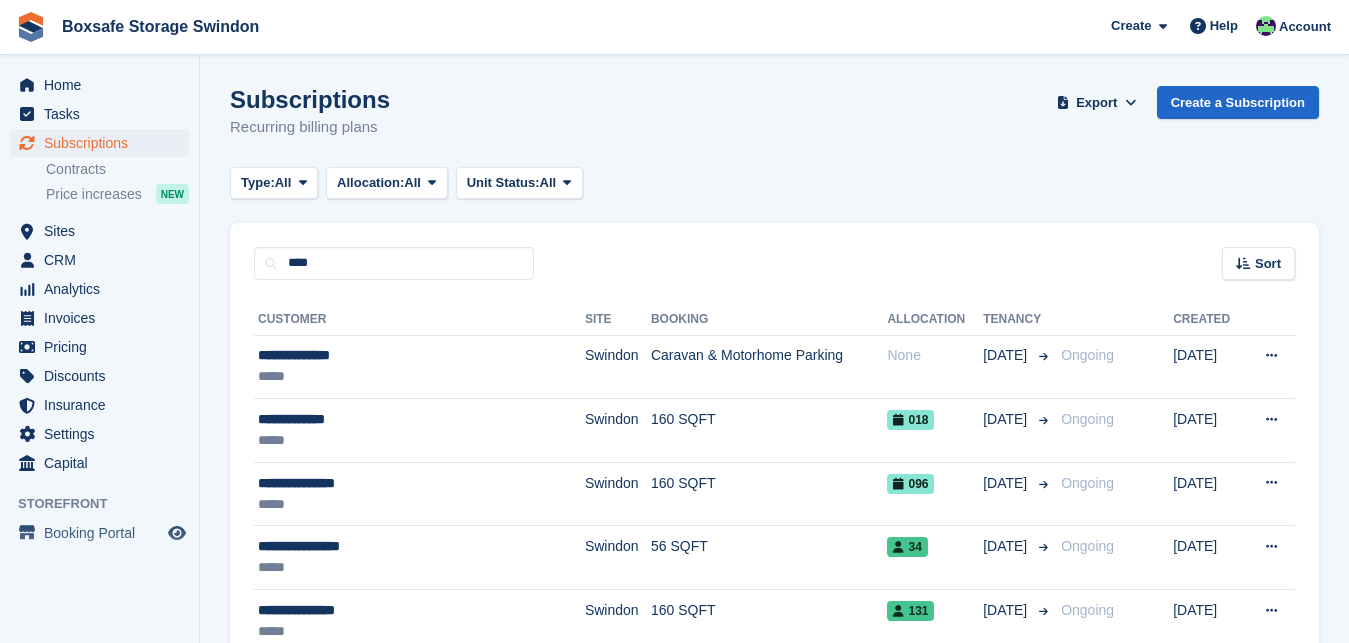 type on "****" 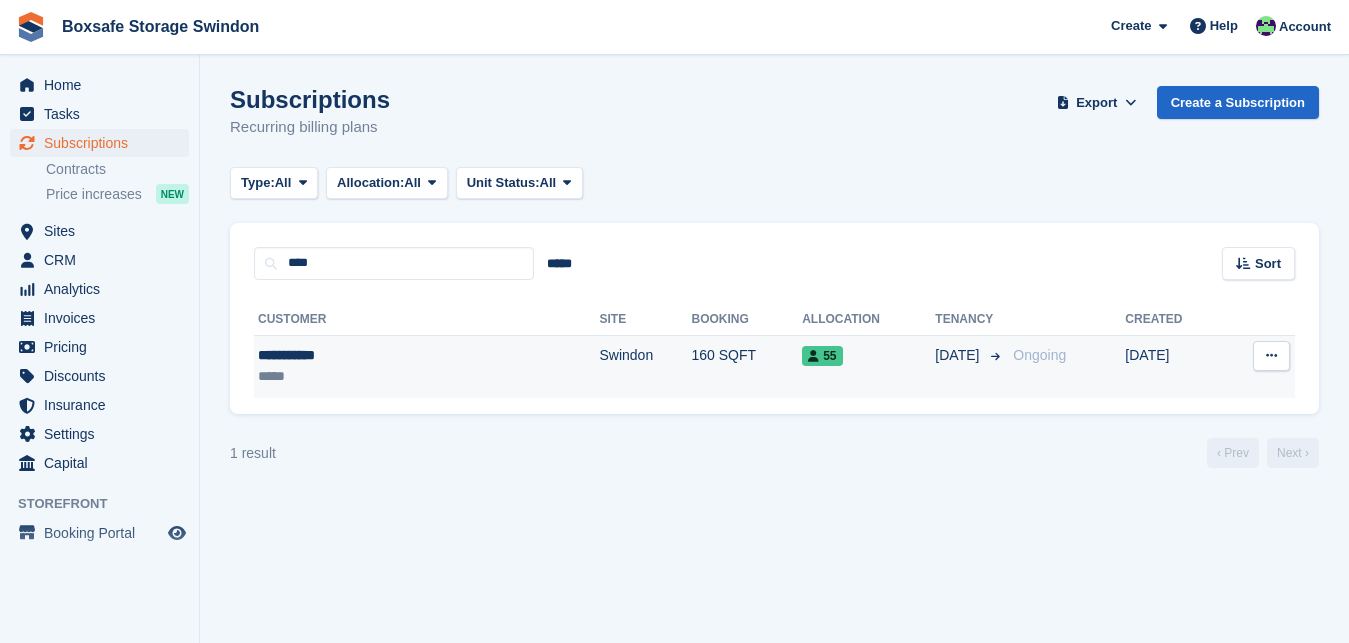 click on "**********" at bounding box center (357, 355) 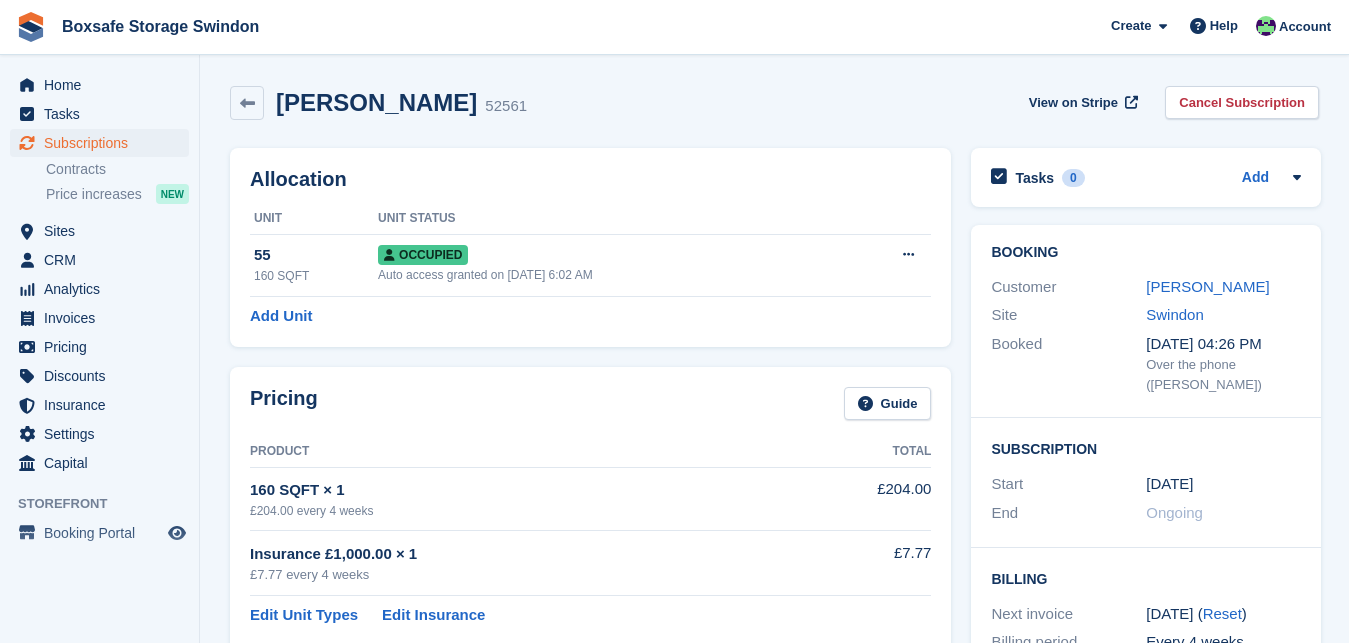 scroll, scrollTop: 287, scrollLeft: 0, axis: vertical 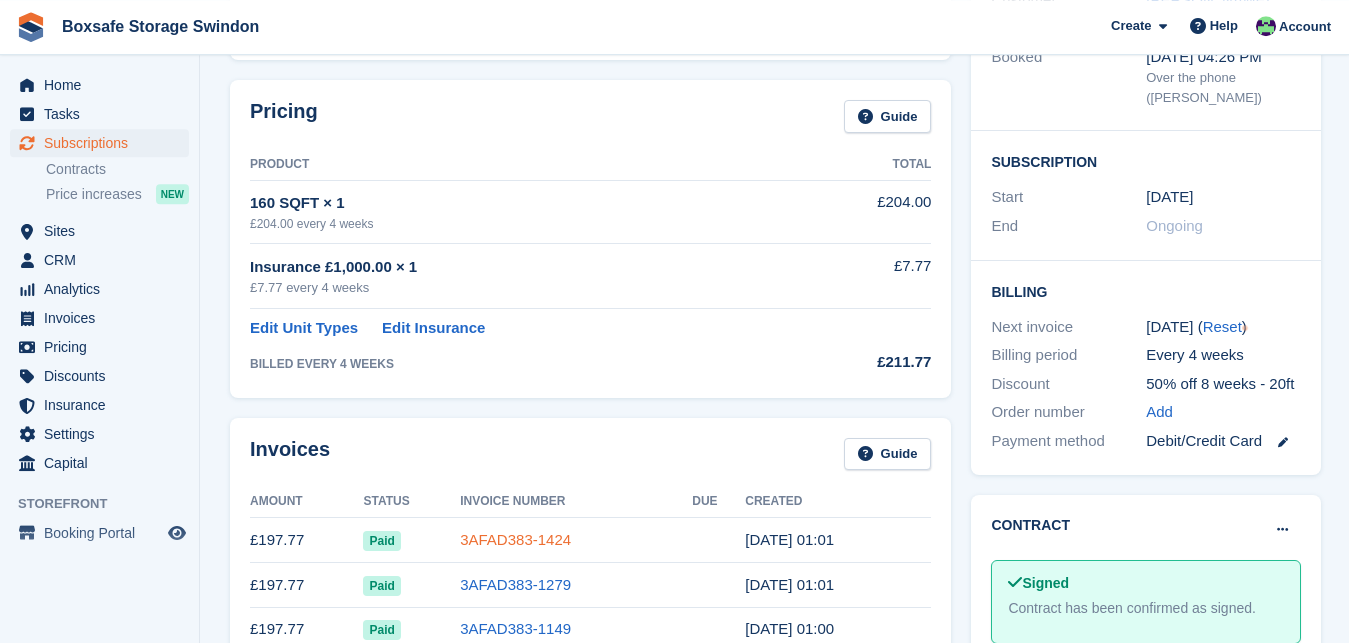 click on "3AFAD383-1424" at bounding box center [515, 539] 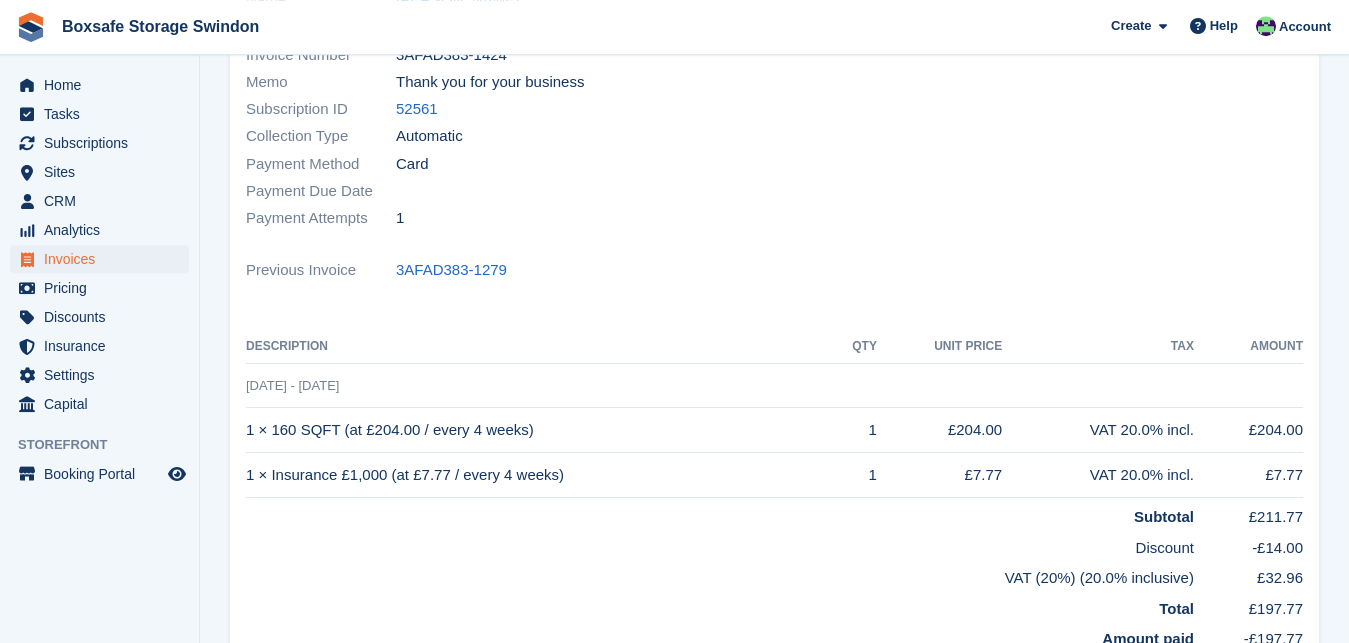 scroll, scrollTop: 0, scrollLeft: 0, axis: both 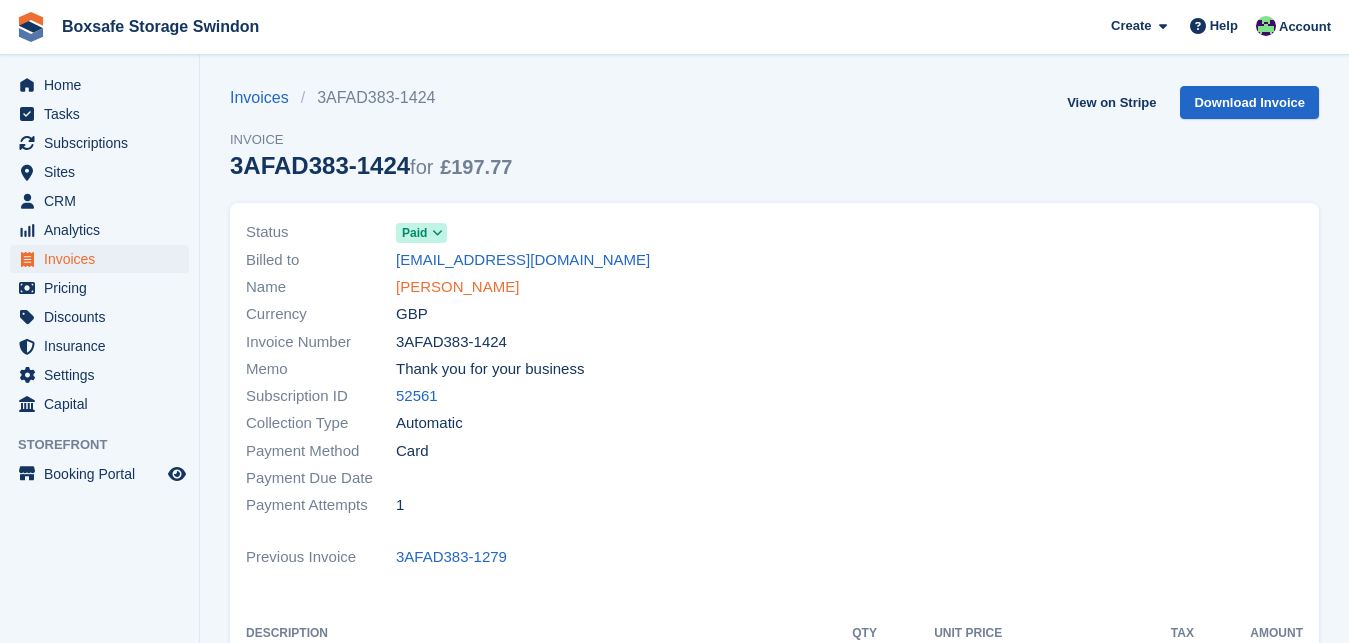 click on "[PERSON_NAME]" at bounding box center [457, 287] 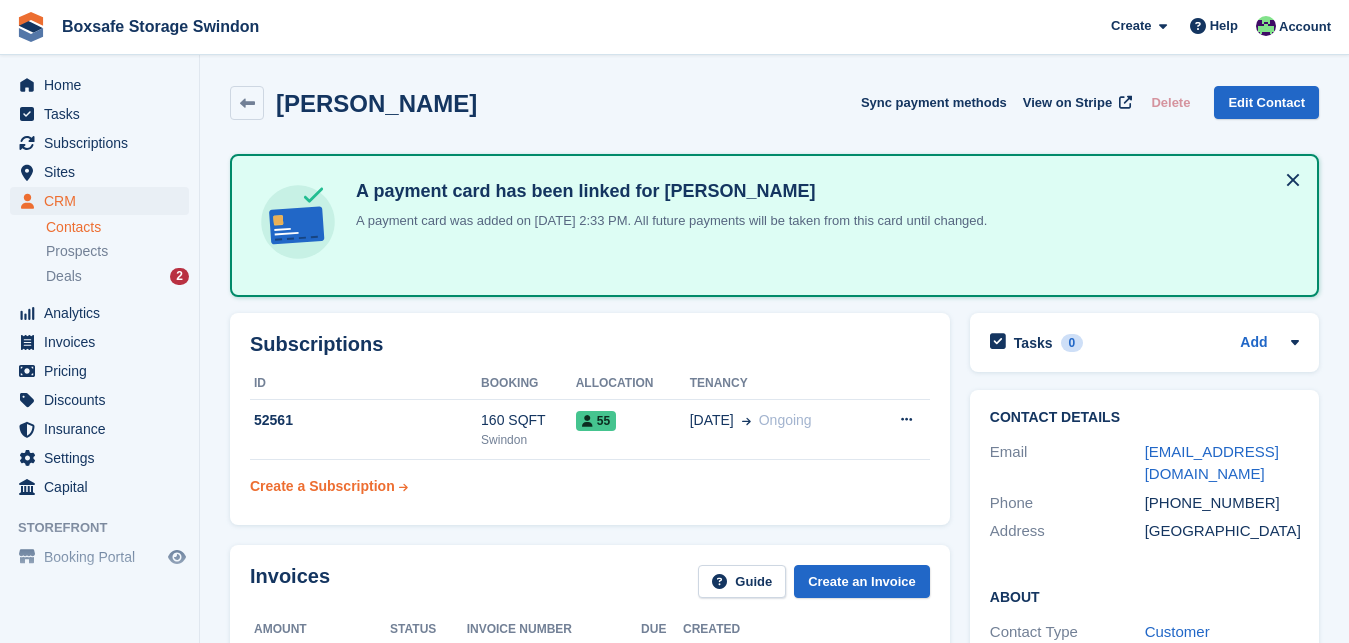 click on "Create a Subscription" at bounding box center (322, 486) 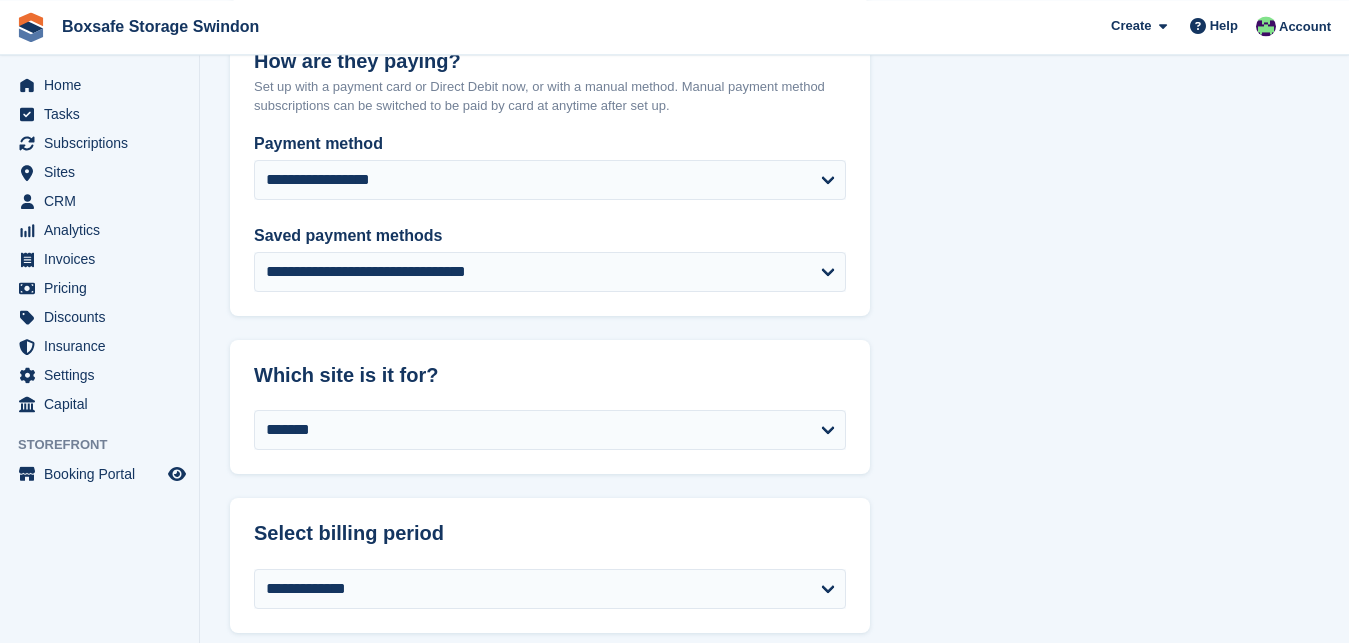 scroll, scrollTop: 492, scrollLeft: 0, axis: vertical 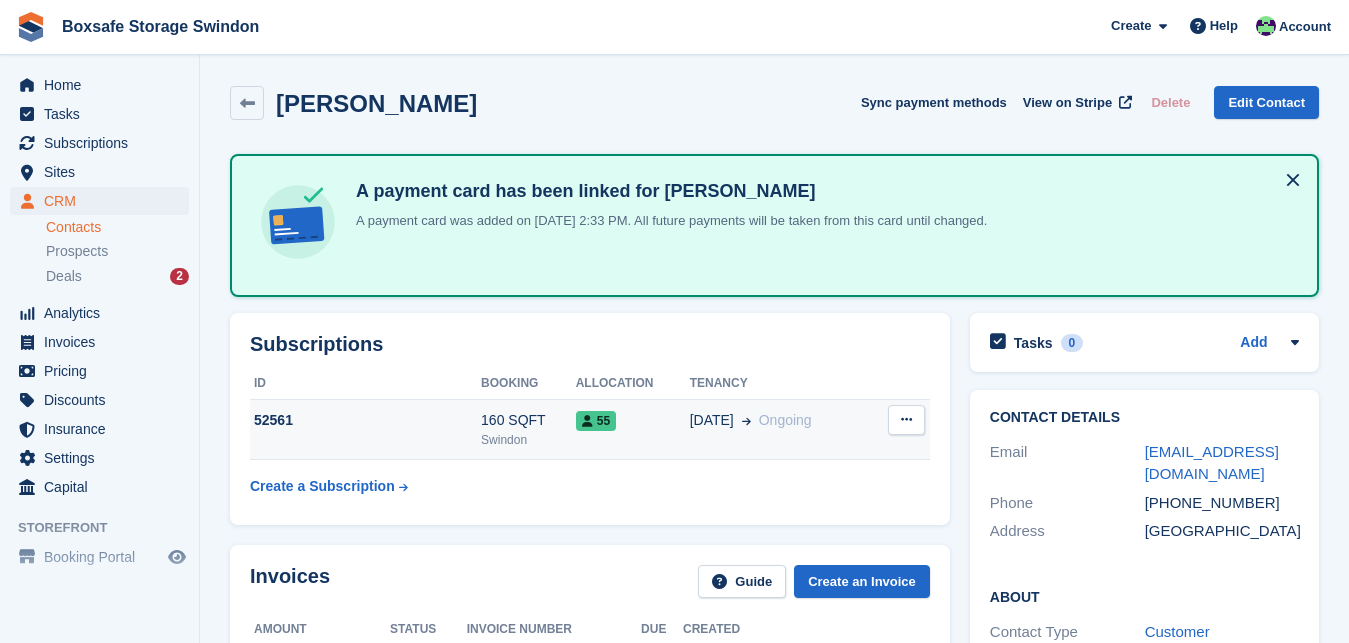 click on "55" at bounding box center (633, 420) 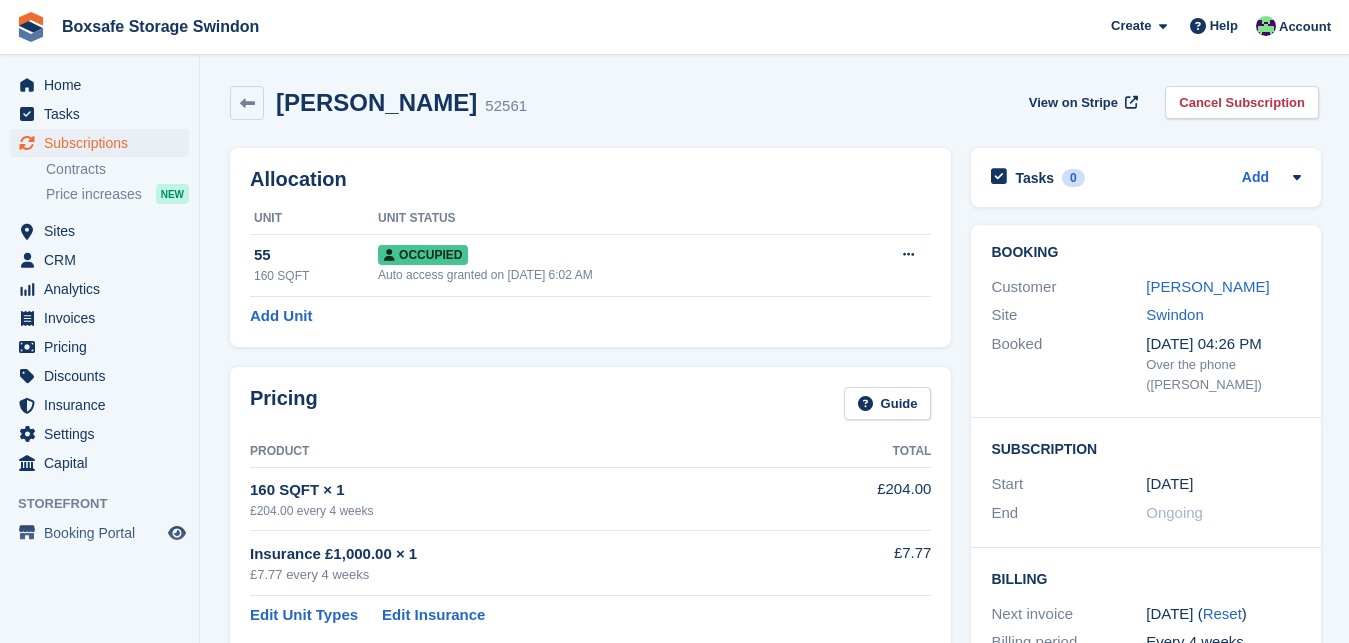 scroll, scrollTop: 462, scrollLeft: 0, axis: vertical 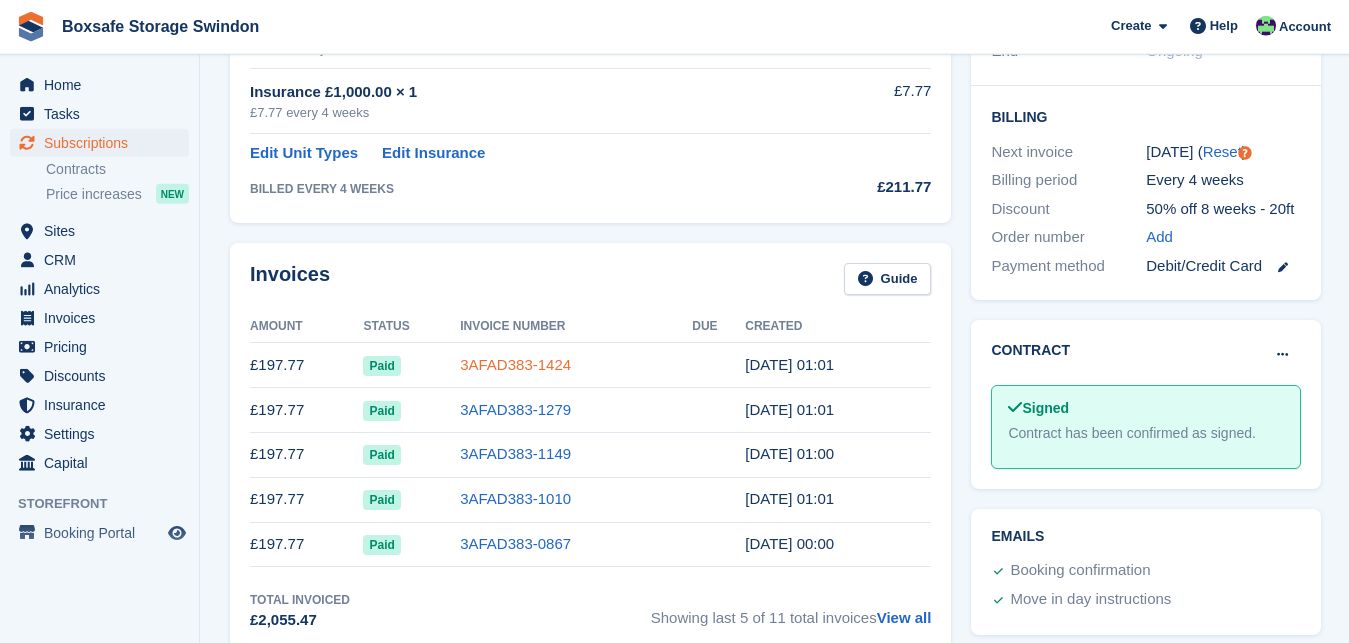 click on "3AFAD383-1424" at bounding box center [515, 364] 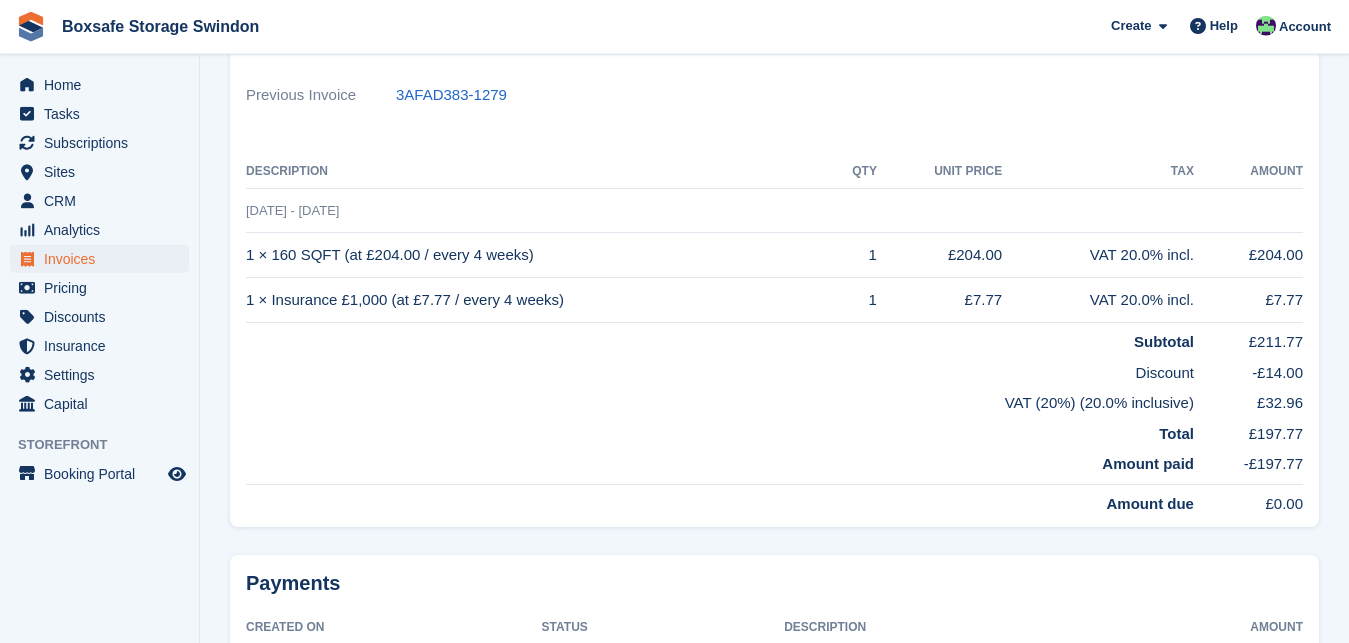 scroll, scrollTop: 0, scrollLeft: 0, axis: both 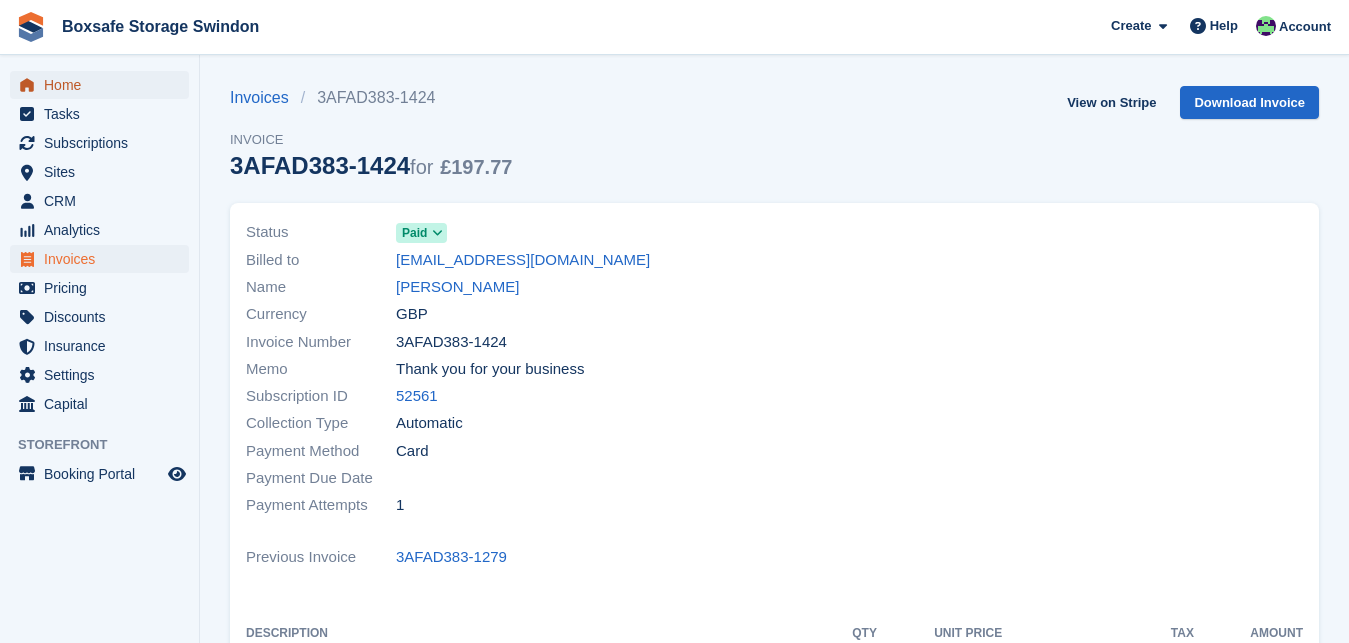 click on "Home" at bounding box center (104, 85) 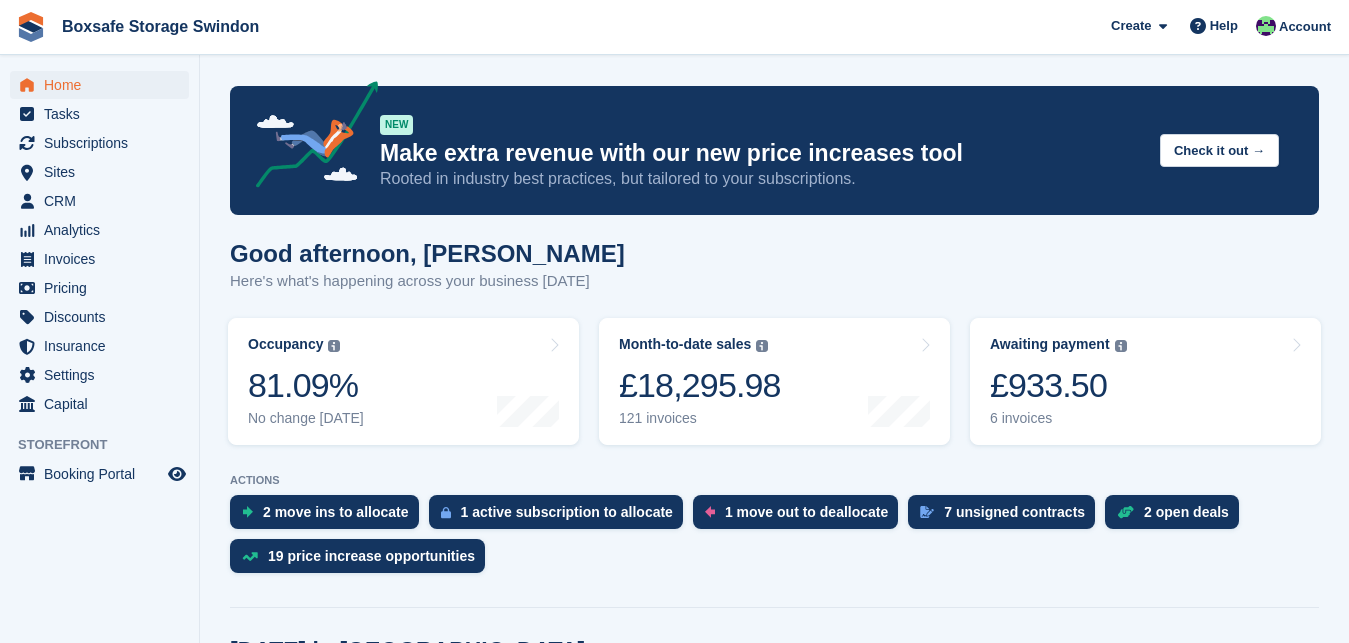 scroll, scrollTop: 0, scrollLeft: 0, axis: both 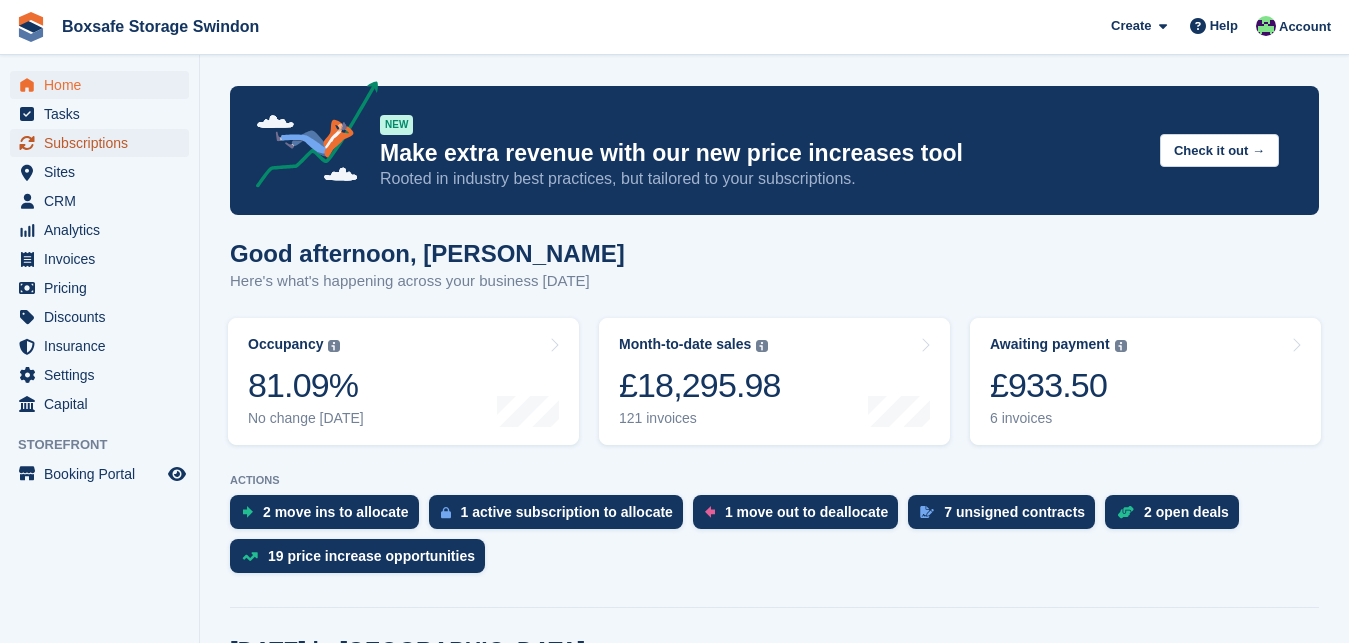 click on "Subscriptions" at bounding box center (104, 143) 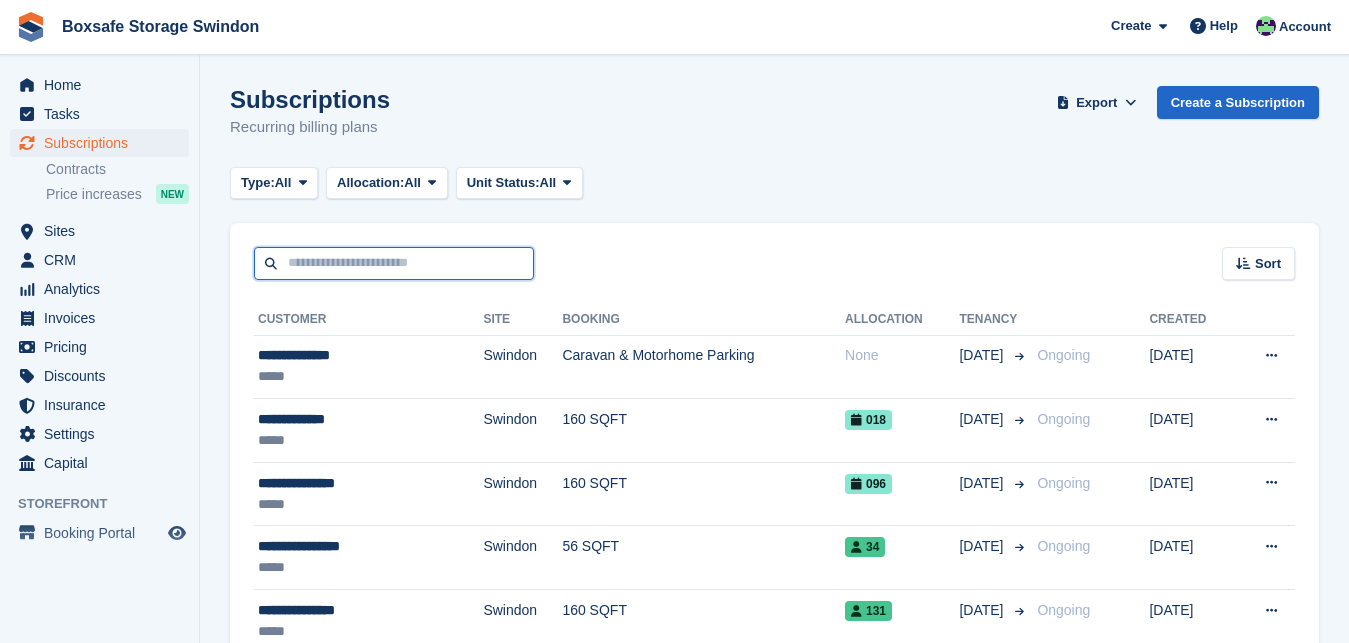 click at bounding box center (394, 263) 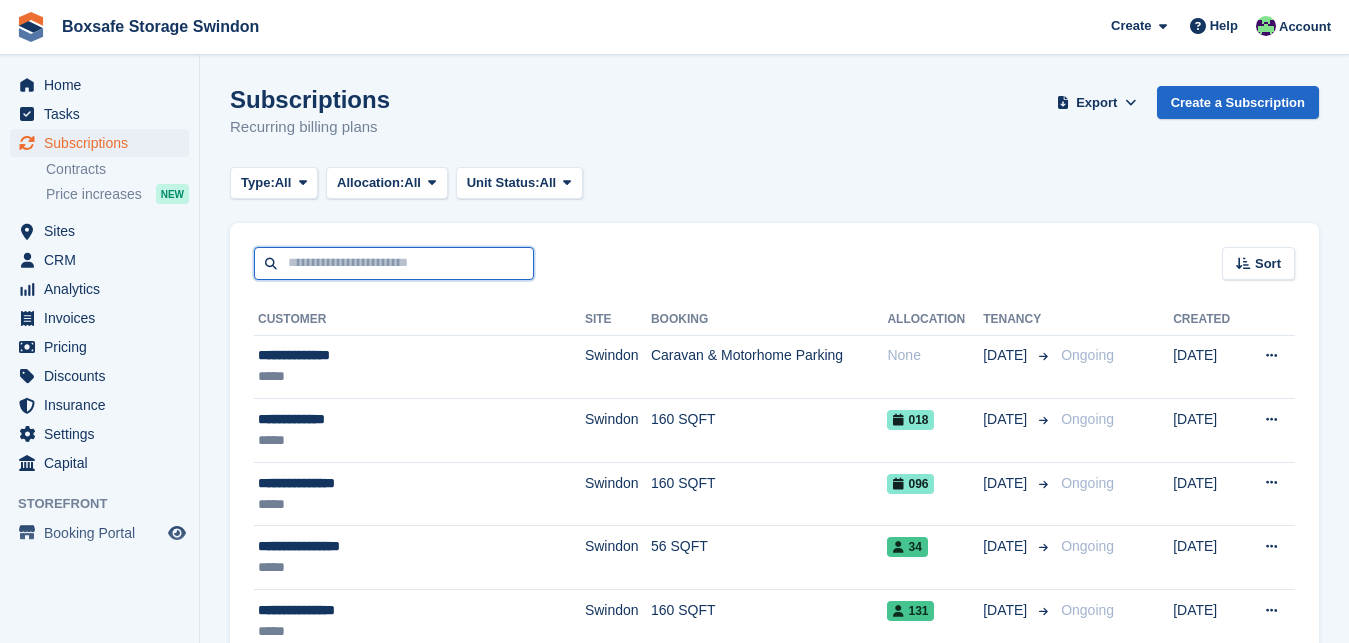 scroll, scrollTop: 0, scrollLeft: 0, axis: both 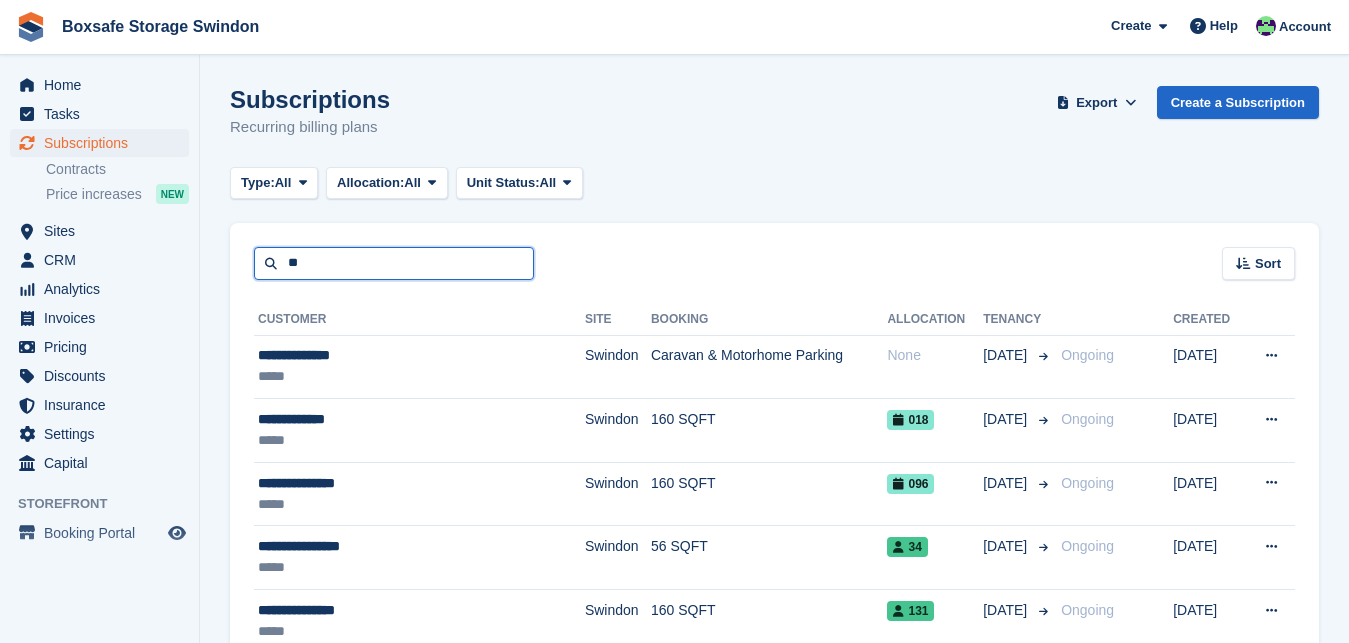 type on "*" 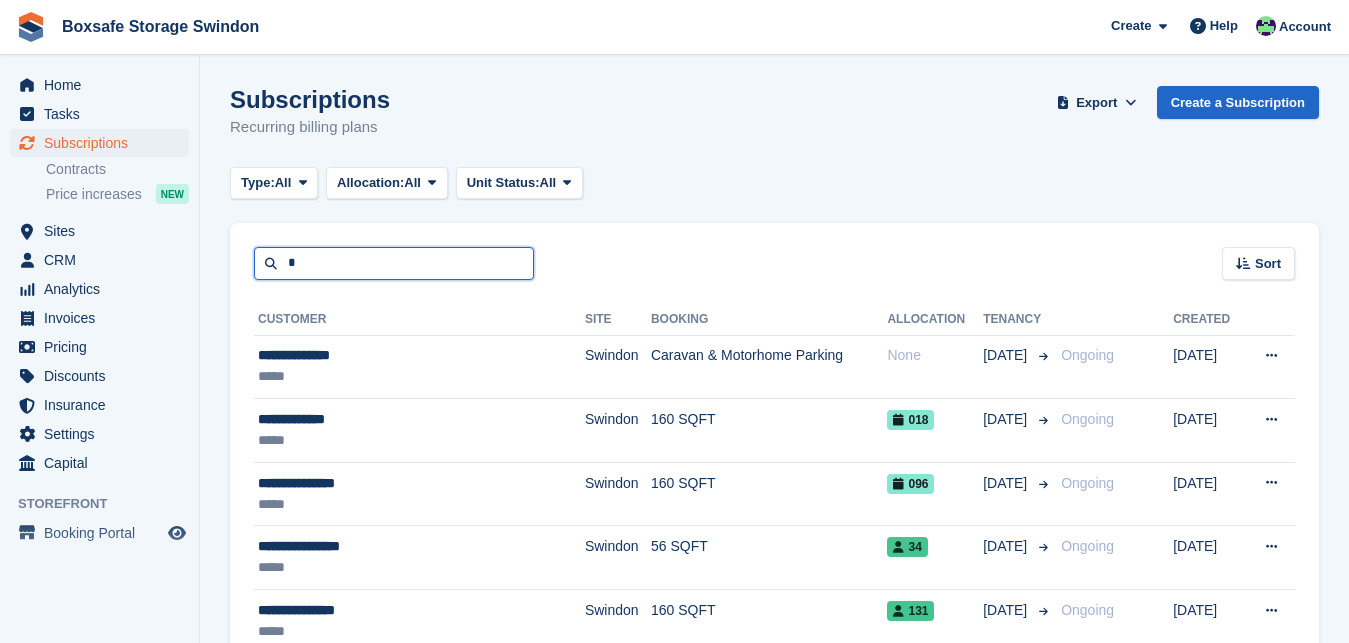 type 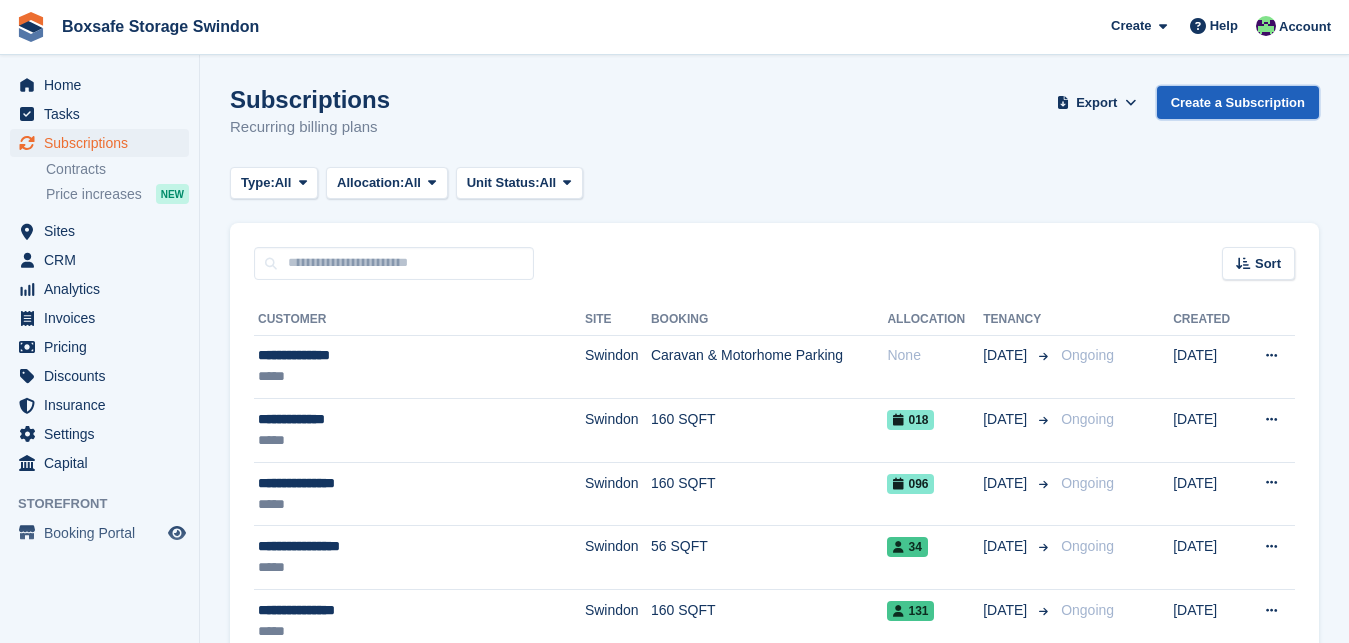 click on "Create a Subscription" at bounding box center (1238, 102) 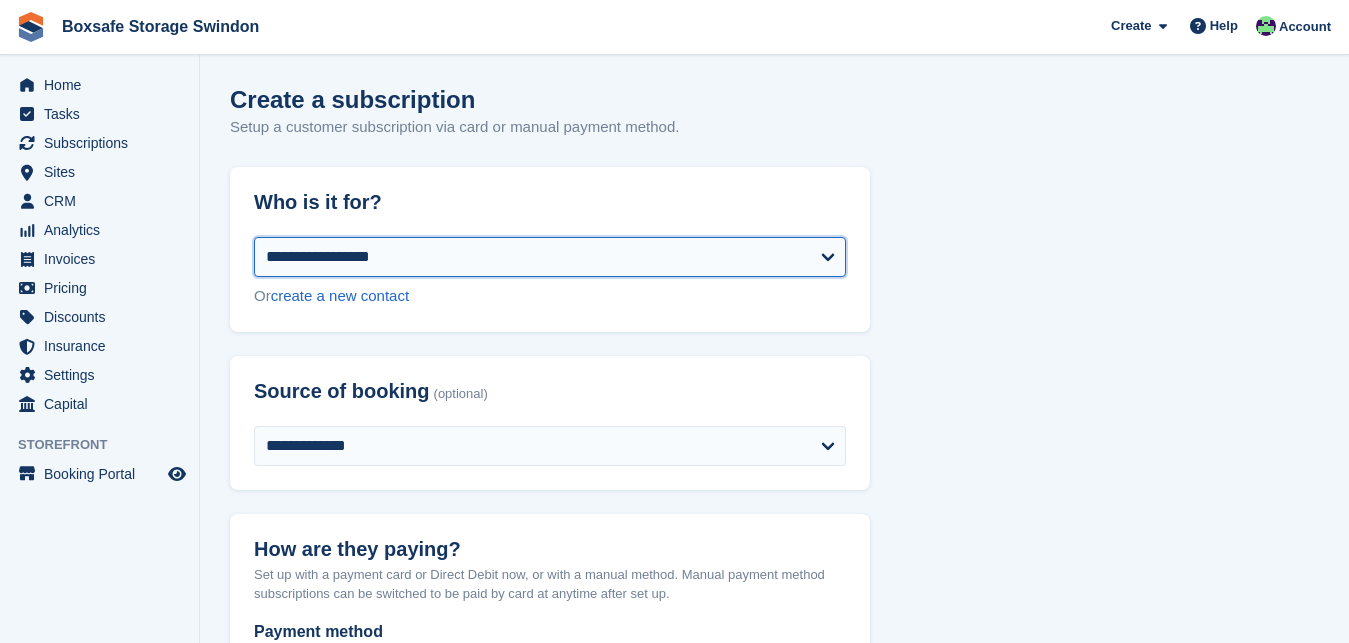 select on "*****" 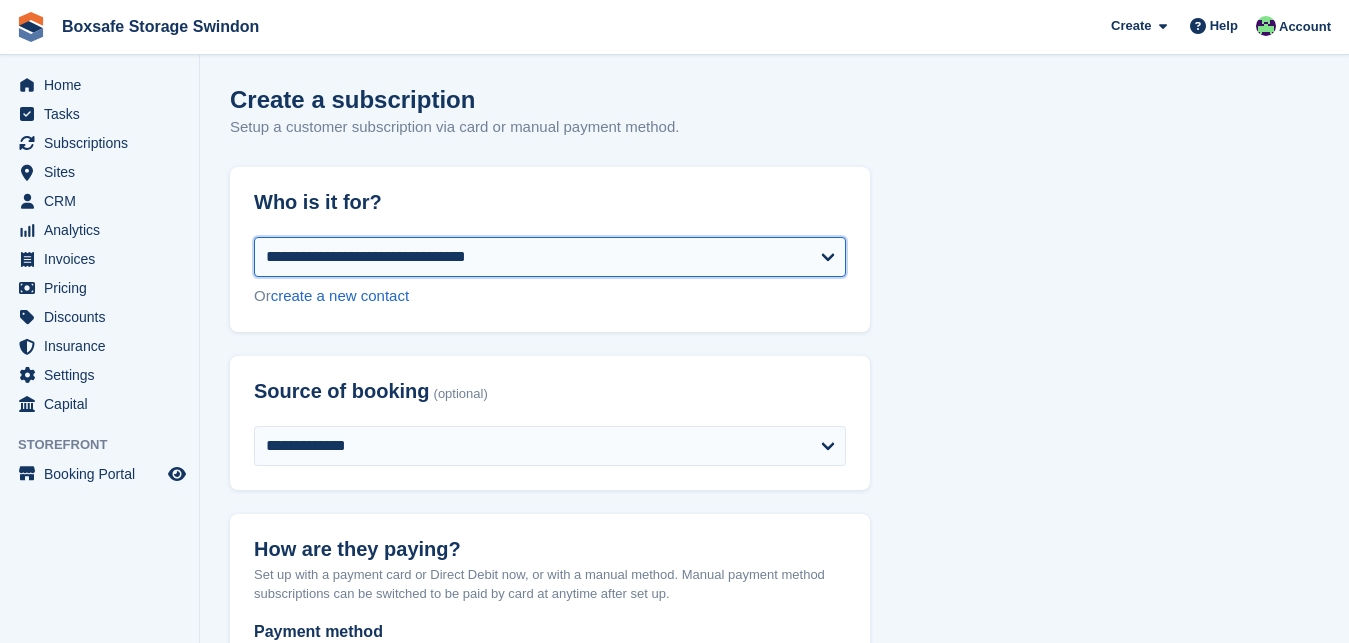 select on "**********" 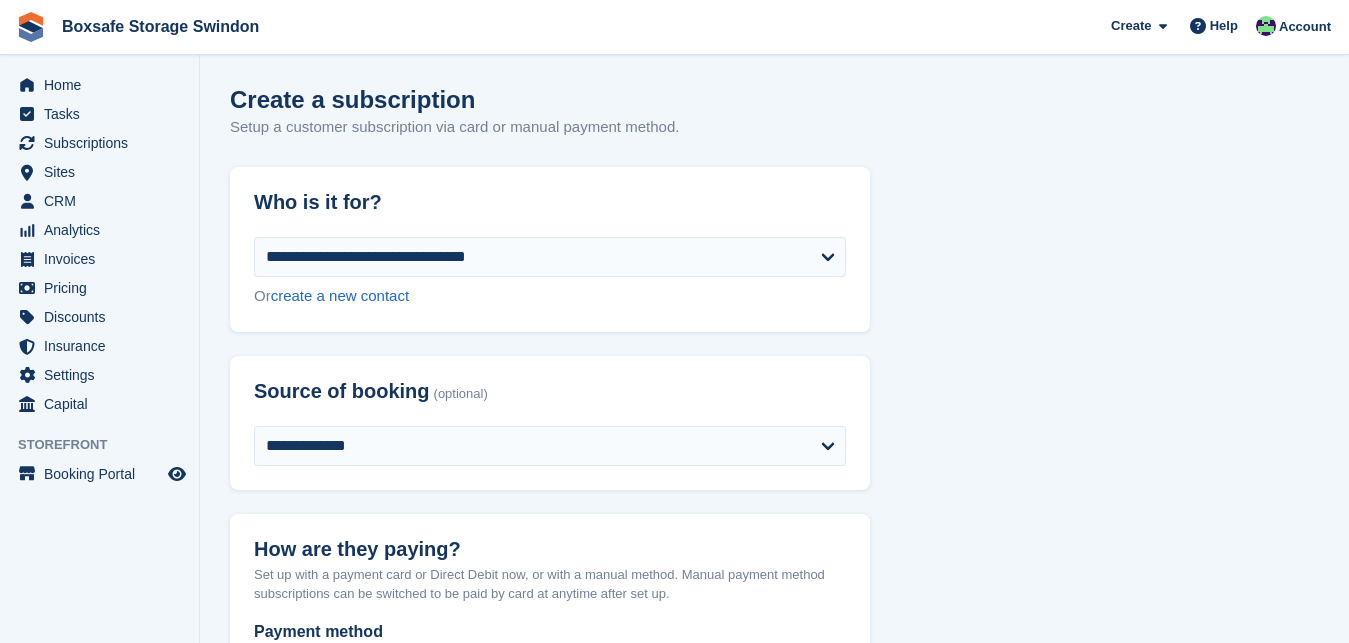 click on "**********" at bounding box center [774, 1376] 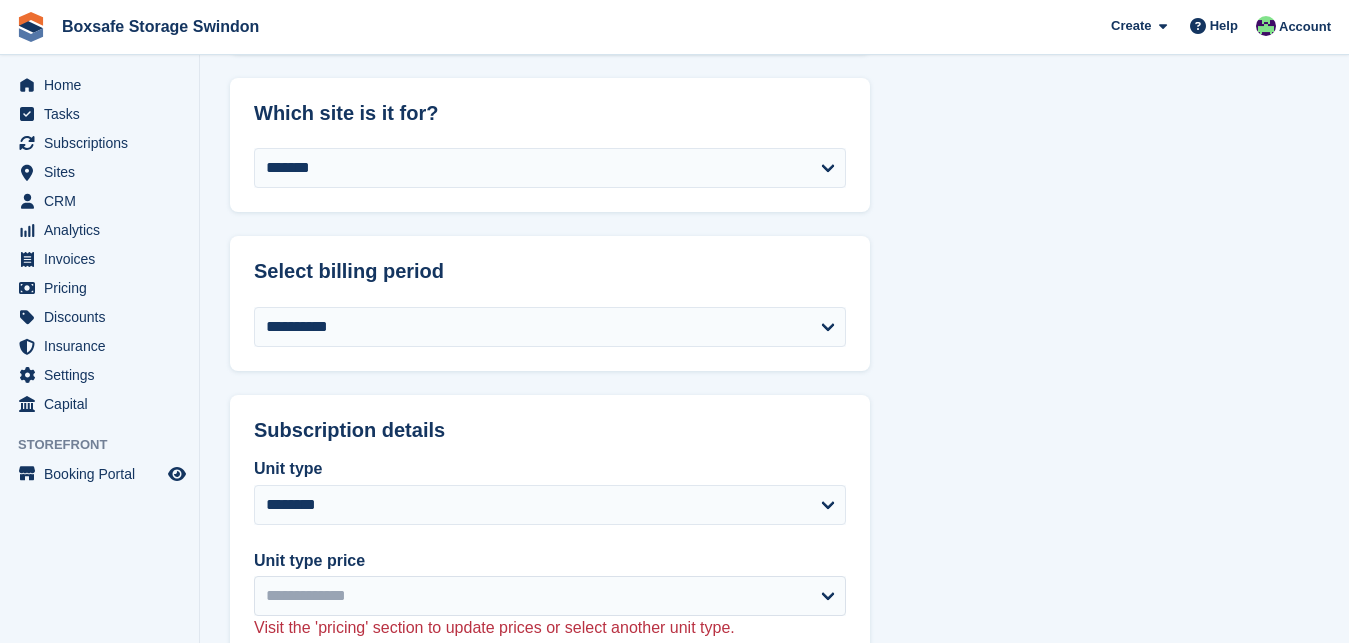 scroll, scrollTop: 765, scrollLeft: 0, axis: vertical 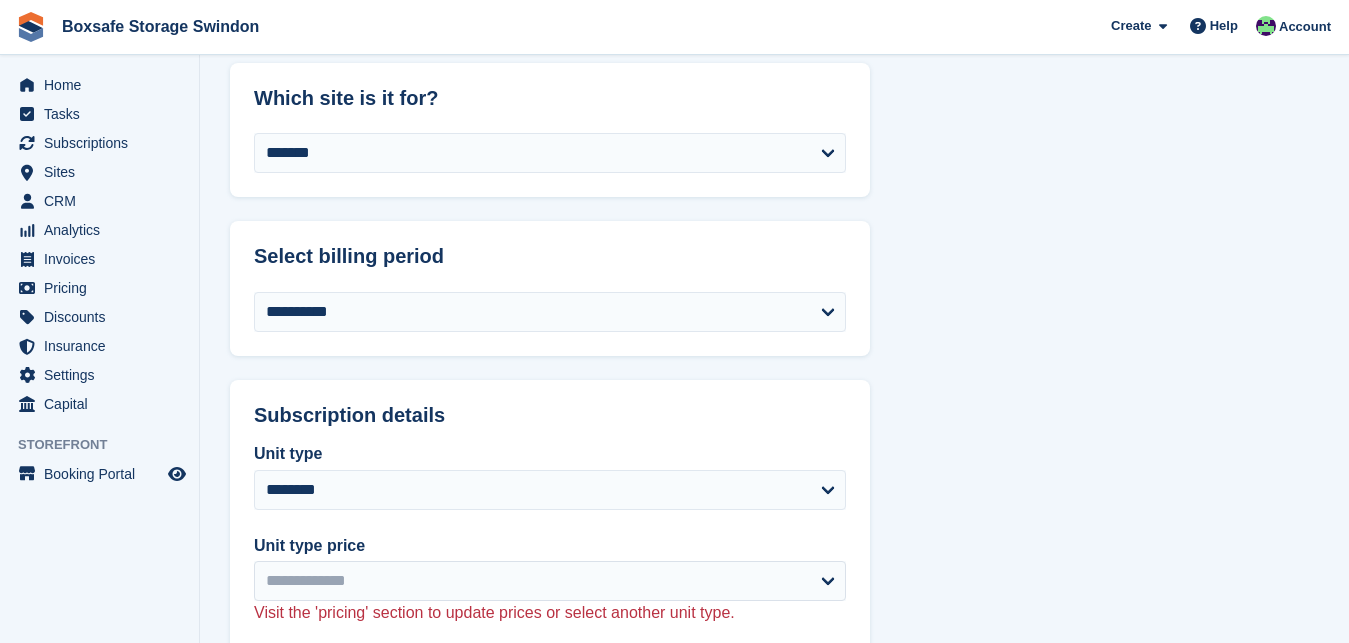 click on "**********" at bounding box center (550, 324) 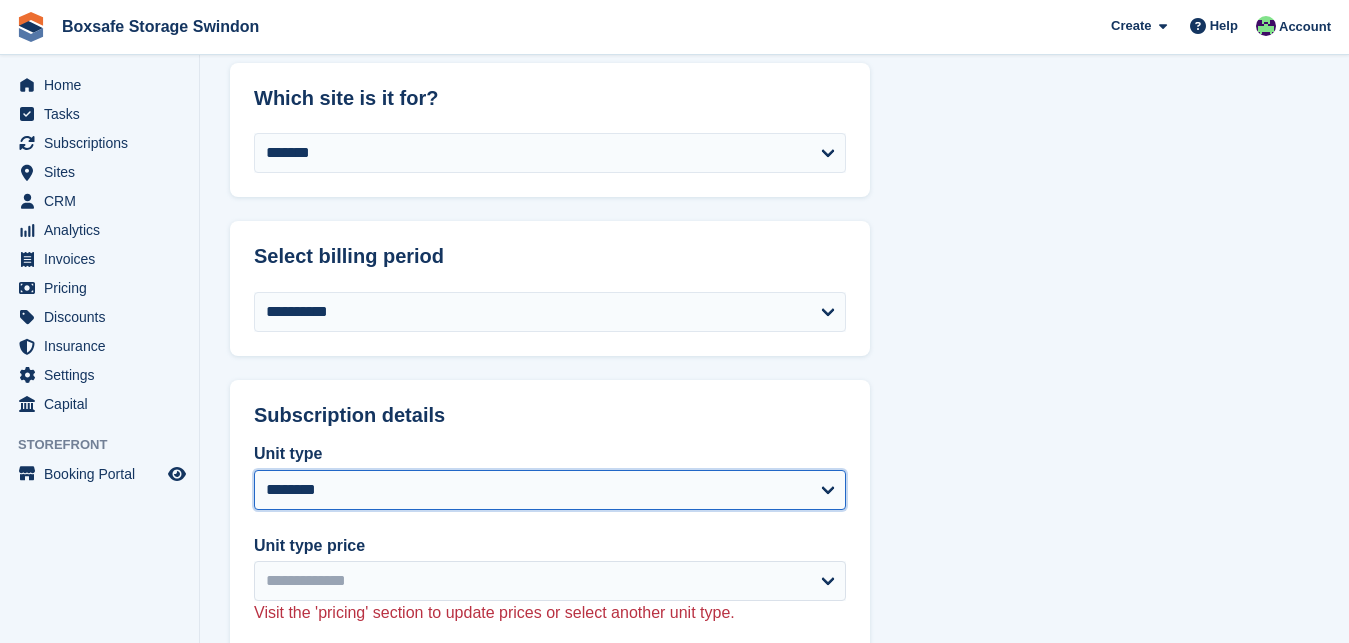 select on "****" 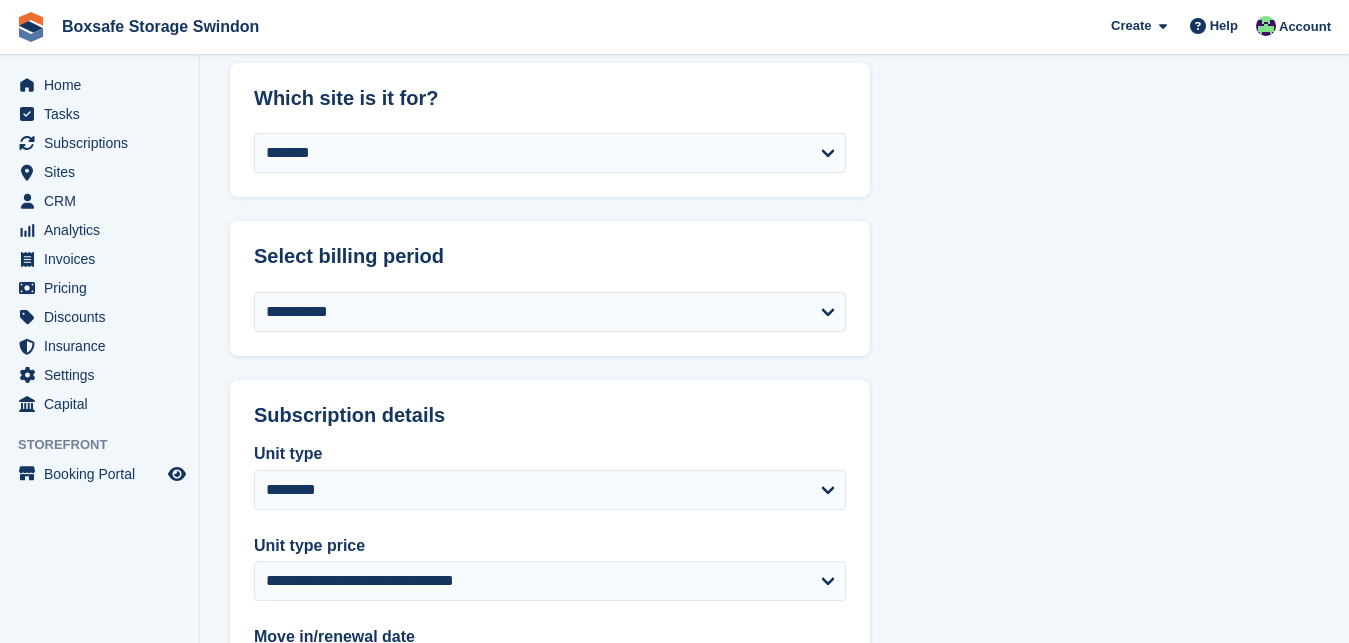 click on "**********" at bounding box center [774, 695] 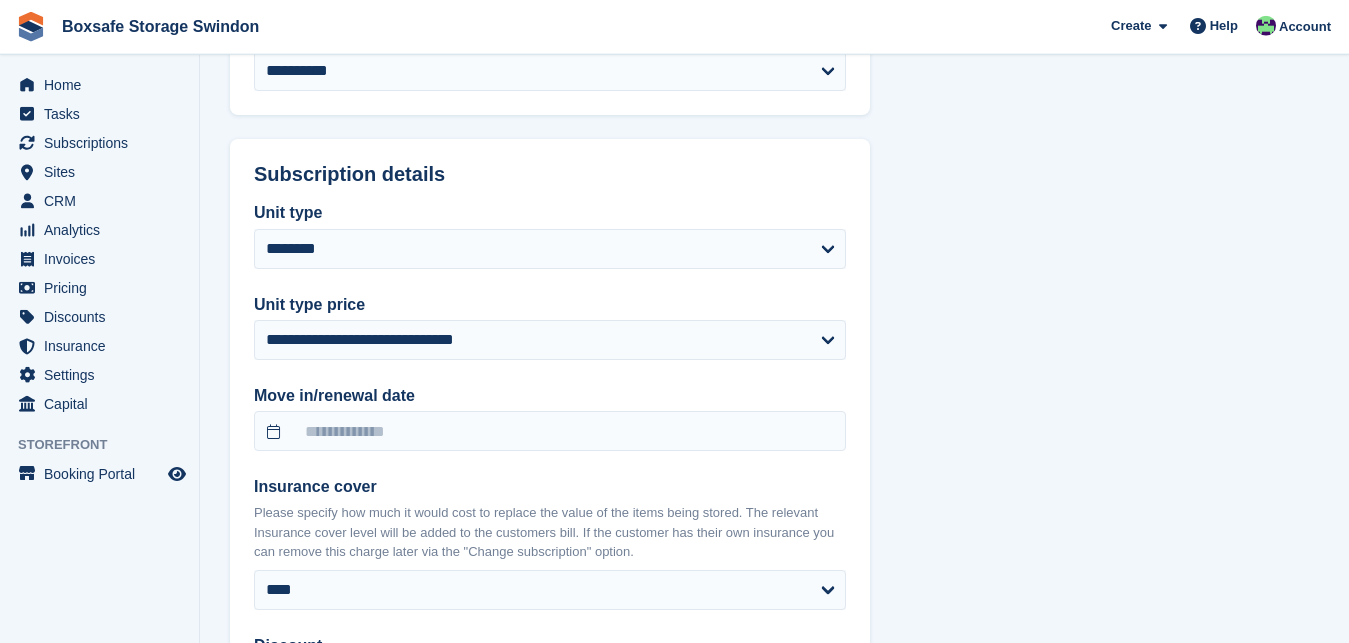 scroll, scrollTop: 1020, scrollLeft: 0, axis: vertical 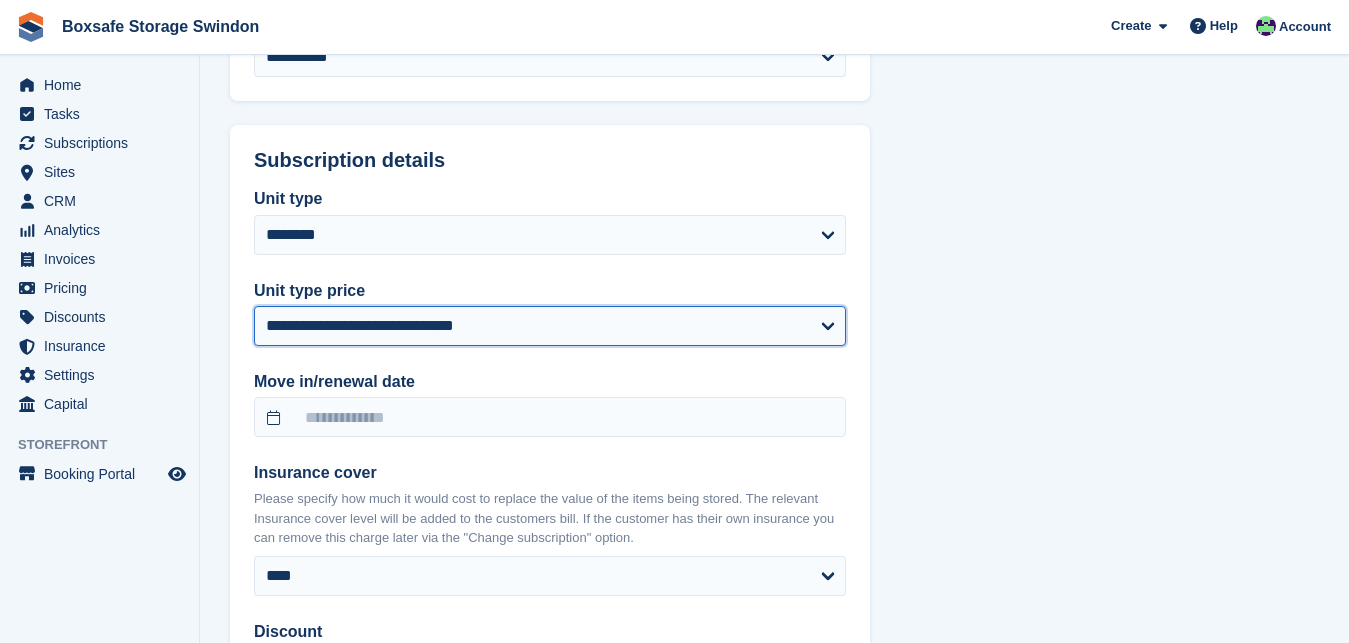 select on "*****" 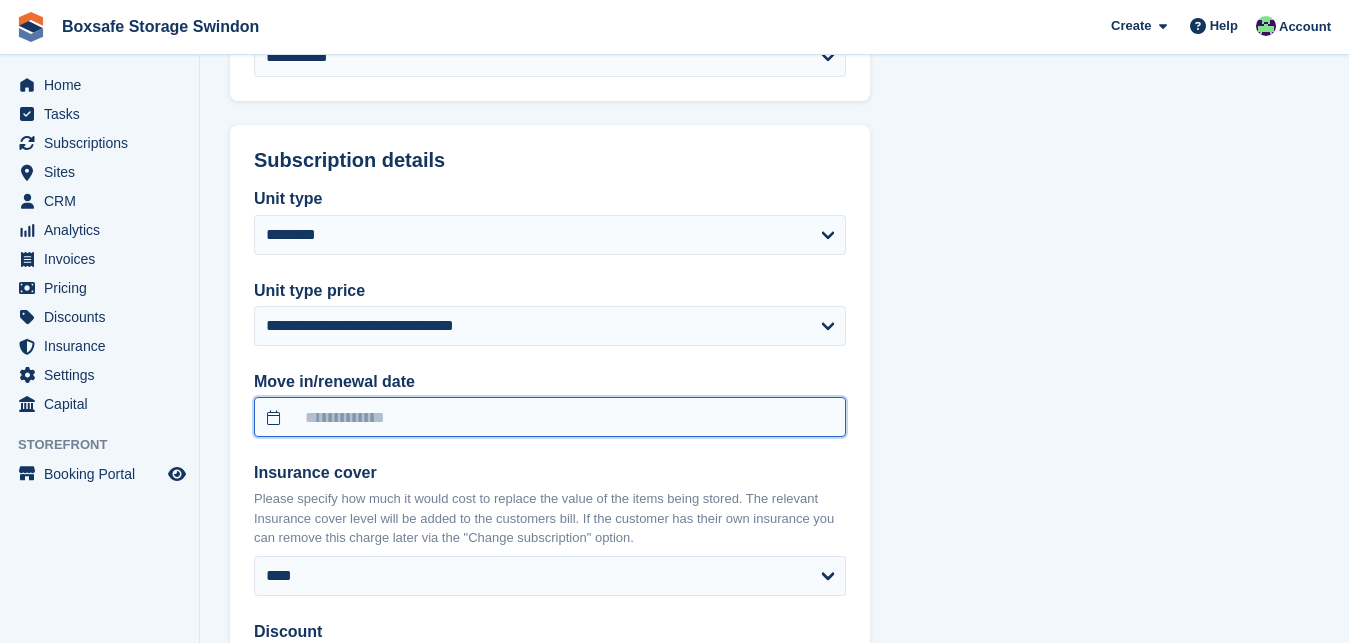 click at bounding box center [550, 417] 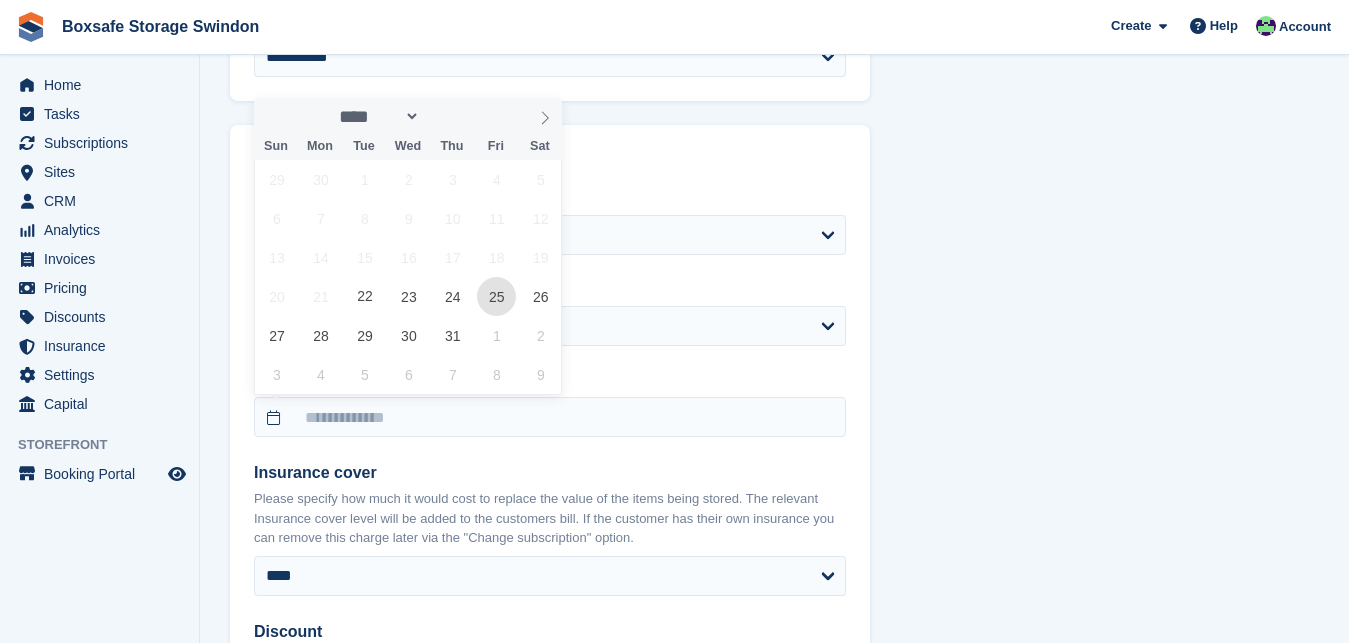 click on "25" at bounding box center [496, 296] 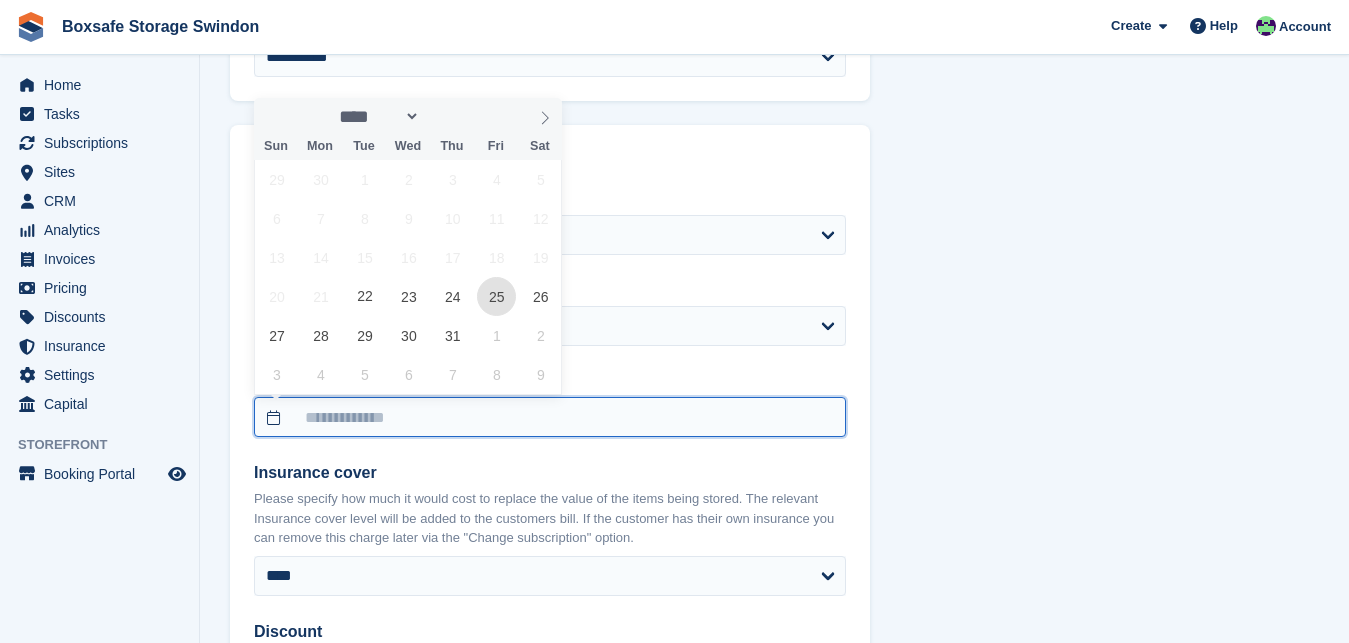 type on "**********" 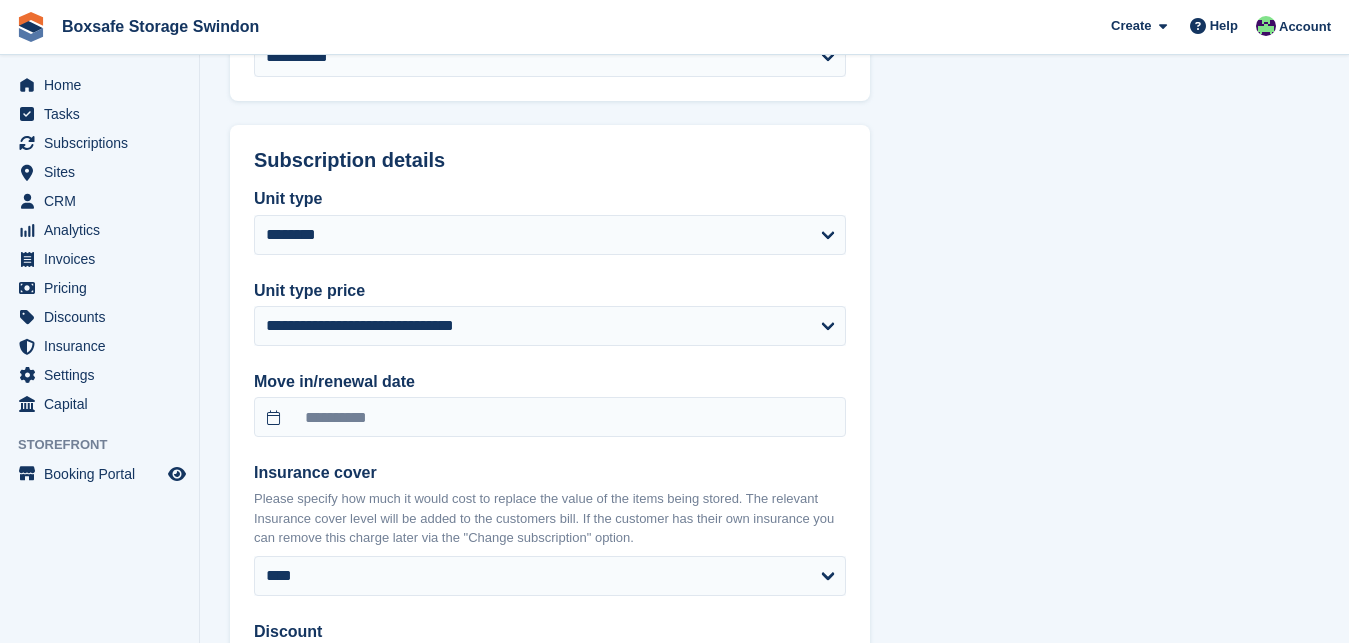 click on "**********" at bounding box center [550, 538] 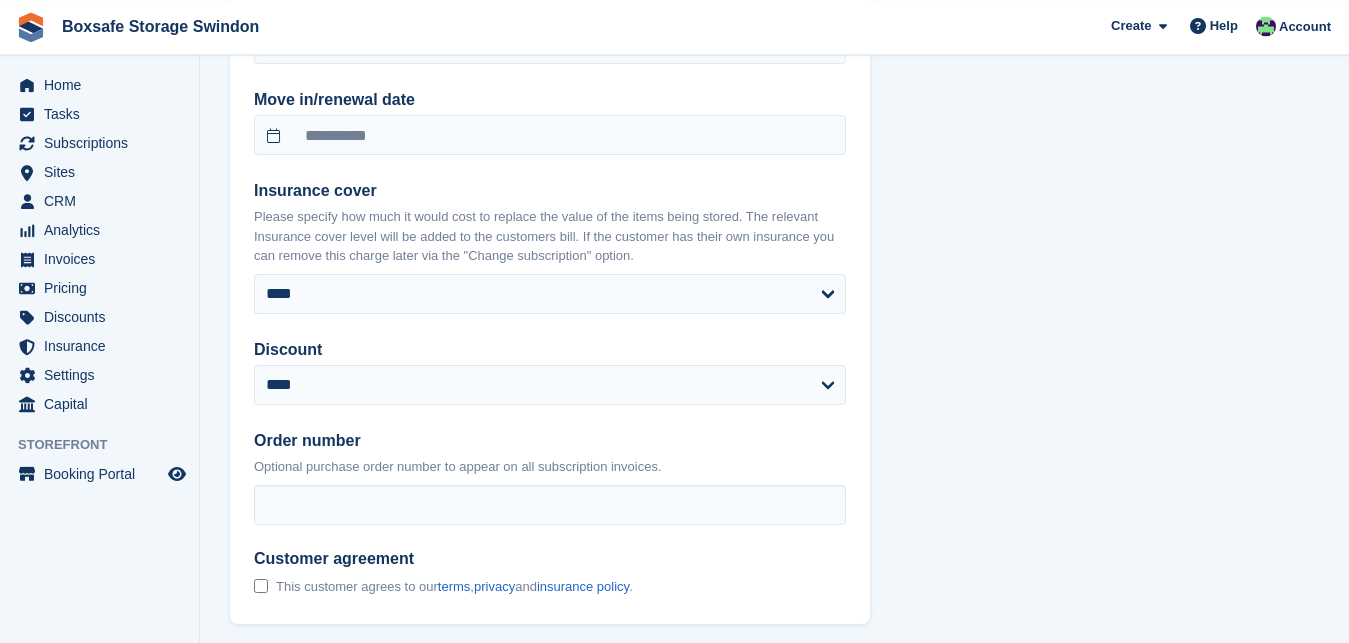 scroll, scrollTop: 1326, scrollLeft: 0, axis: vertical 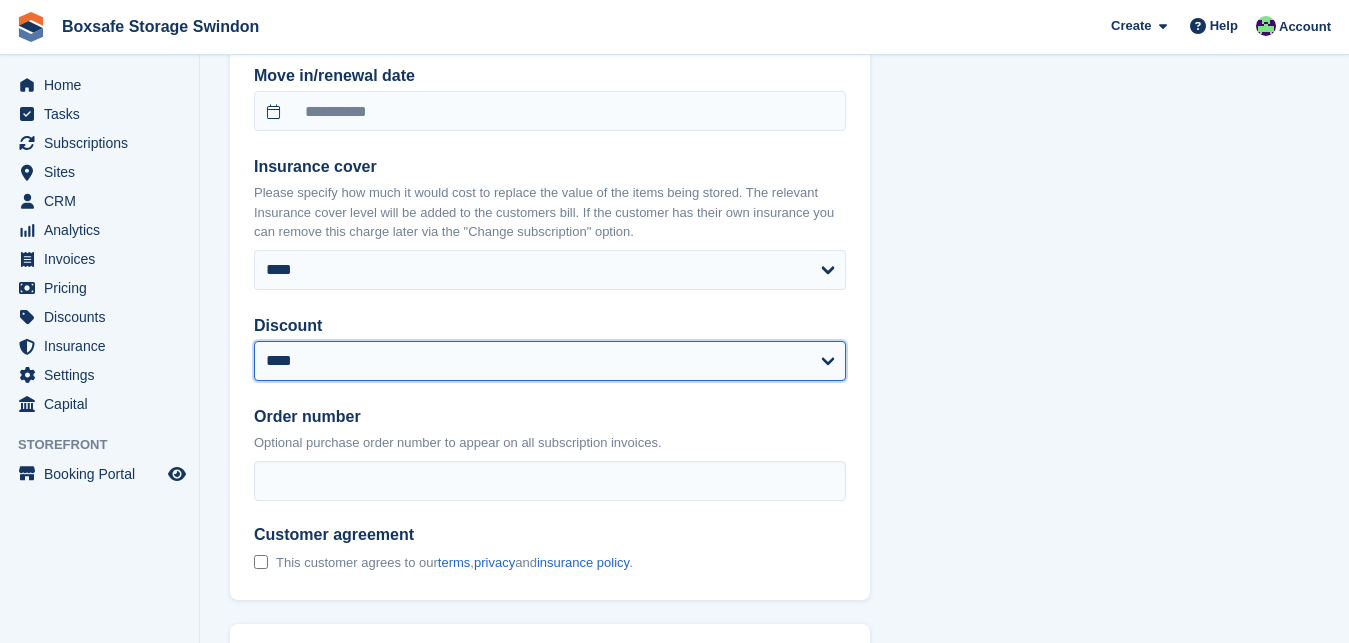 select on "****" 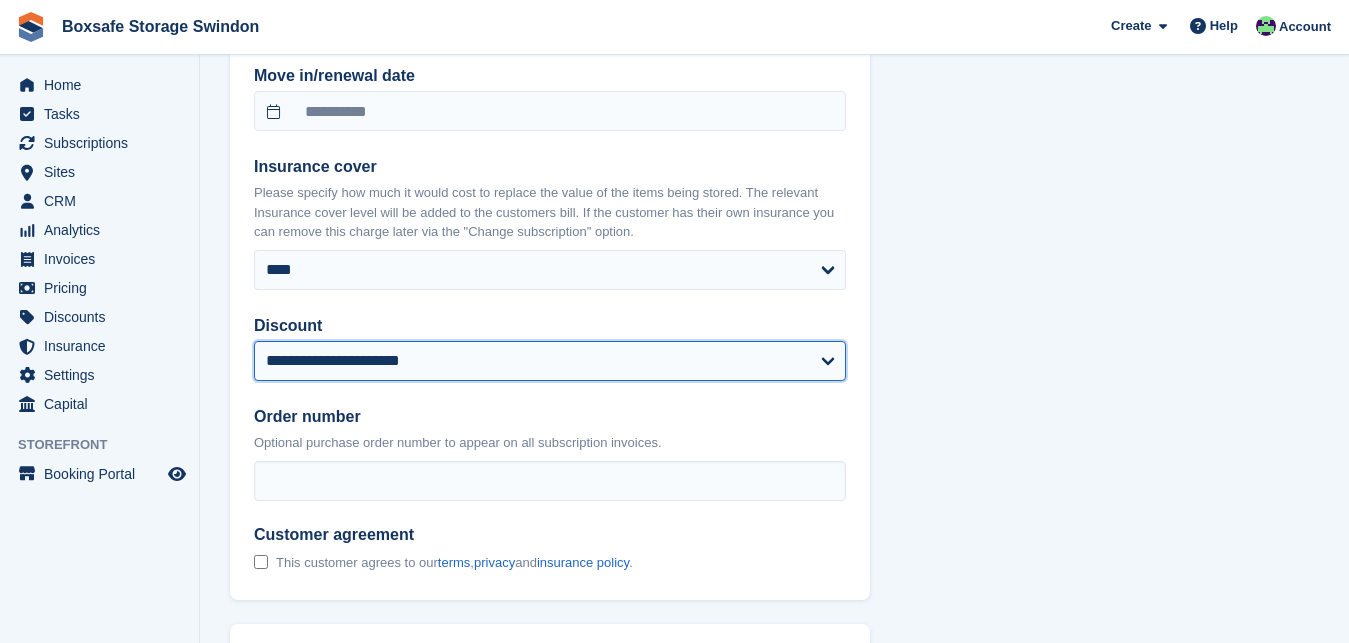 click on "**********" at bounding box center (0, 0) 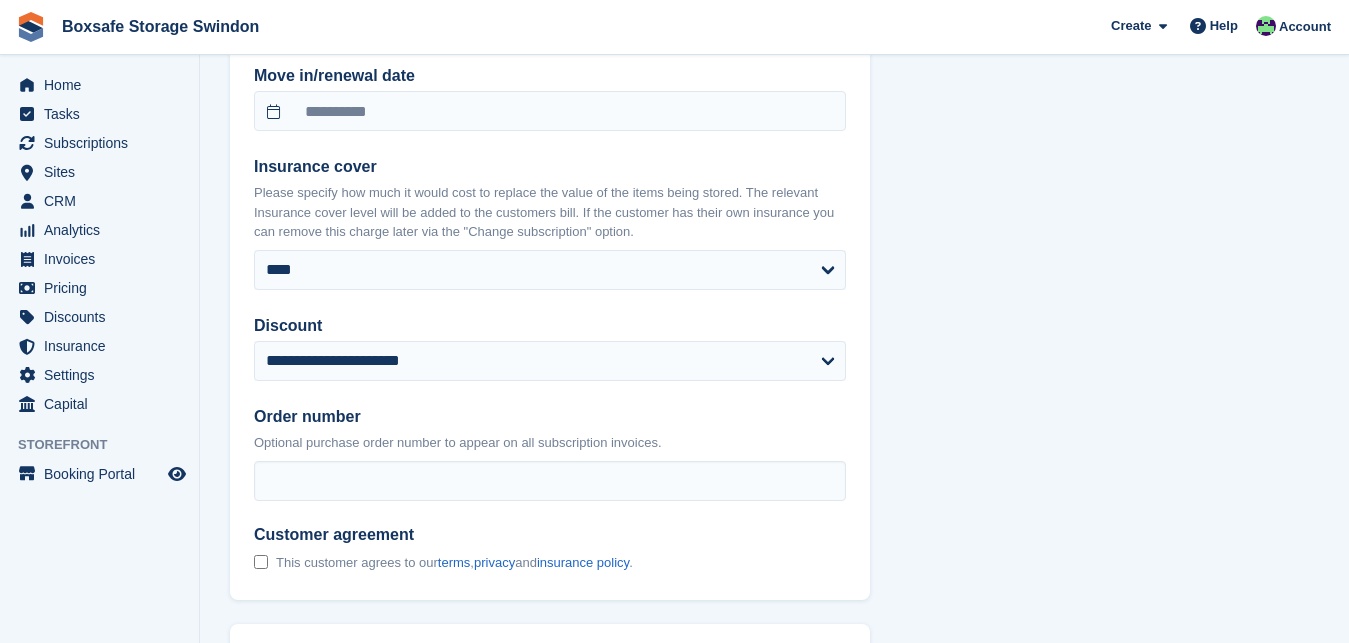 click on "**********" at bounding box center (550, 232) 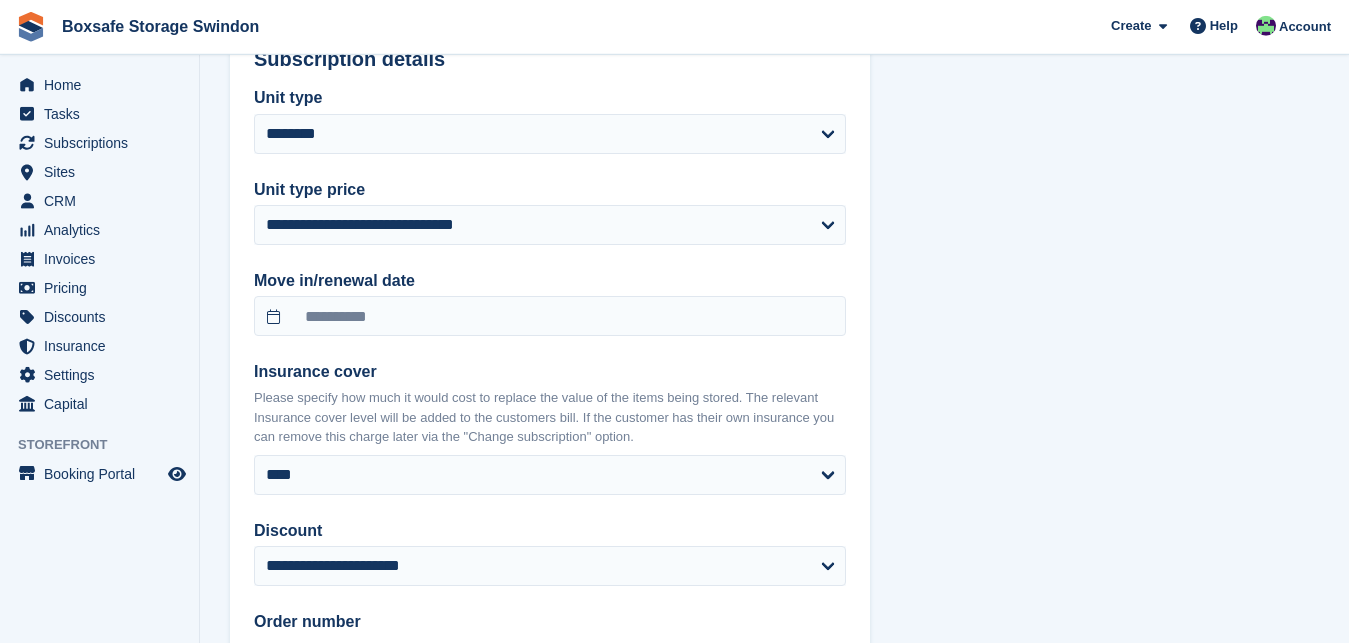 scroll, scrollTop: 1071, scrollLeft: 0, axis: vertical 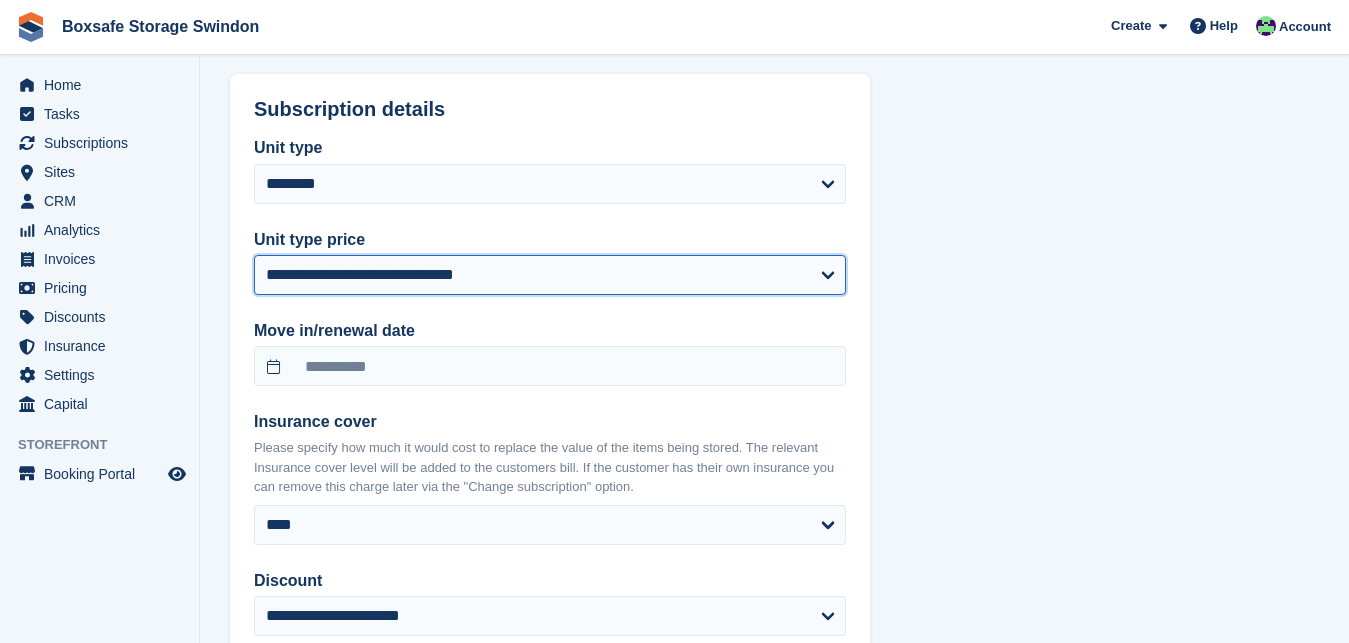 select on "*****" 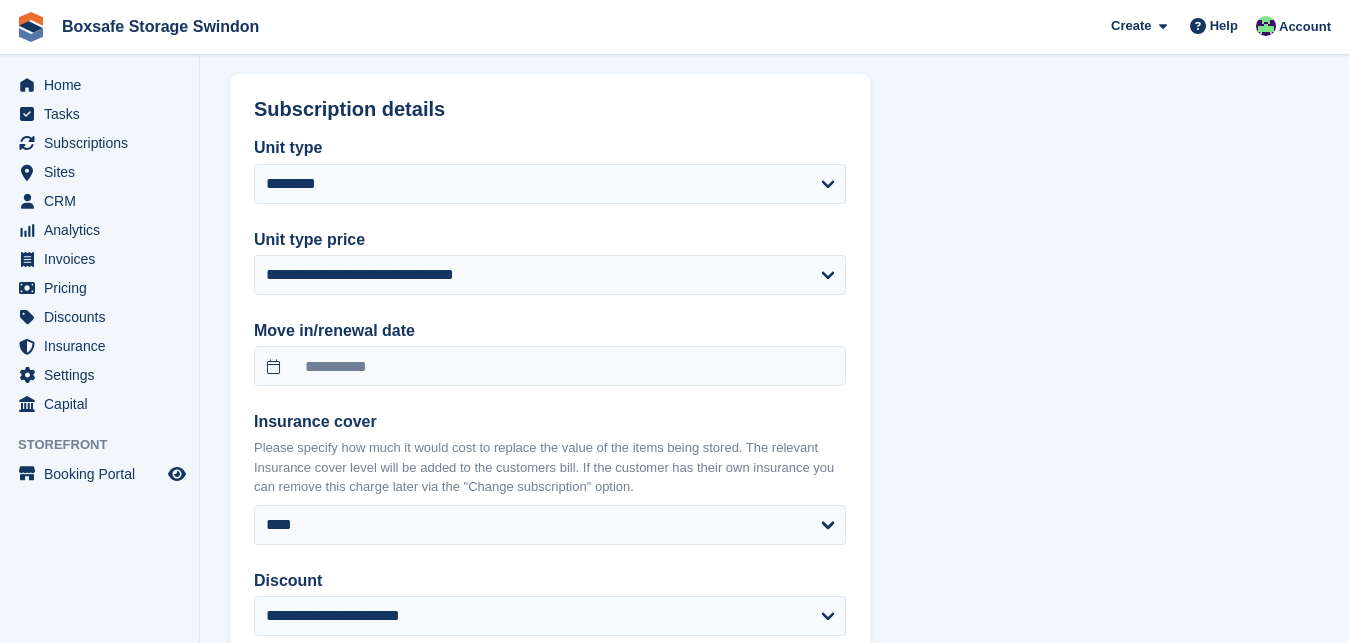 click on "**********" at bounding box center (550, 487) 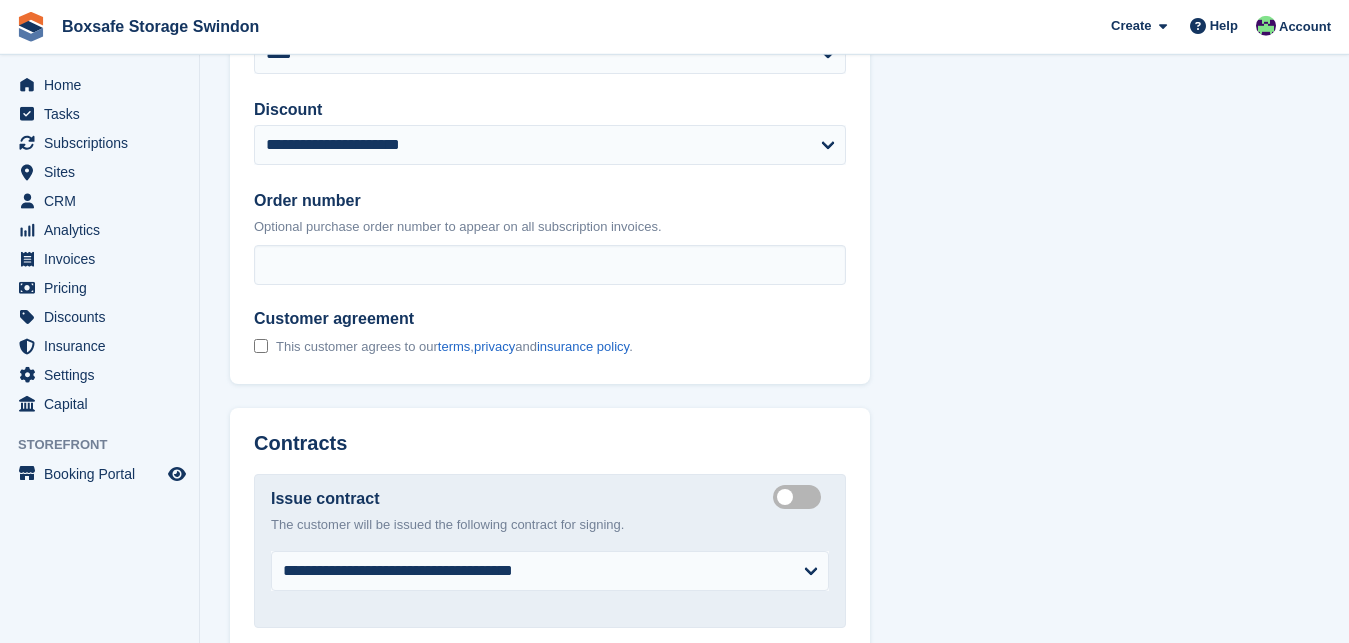scroll, scrollTop: 1581, scrollLeft: 0, axis: vertical 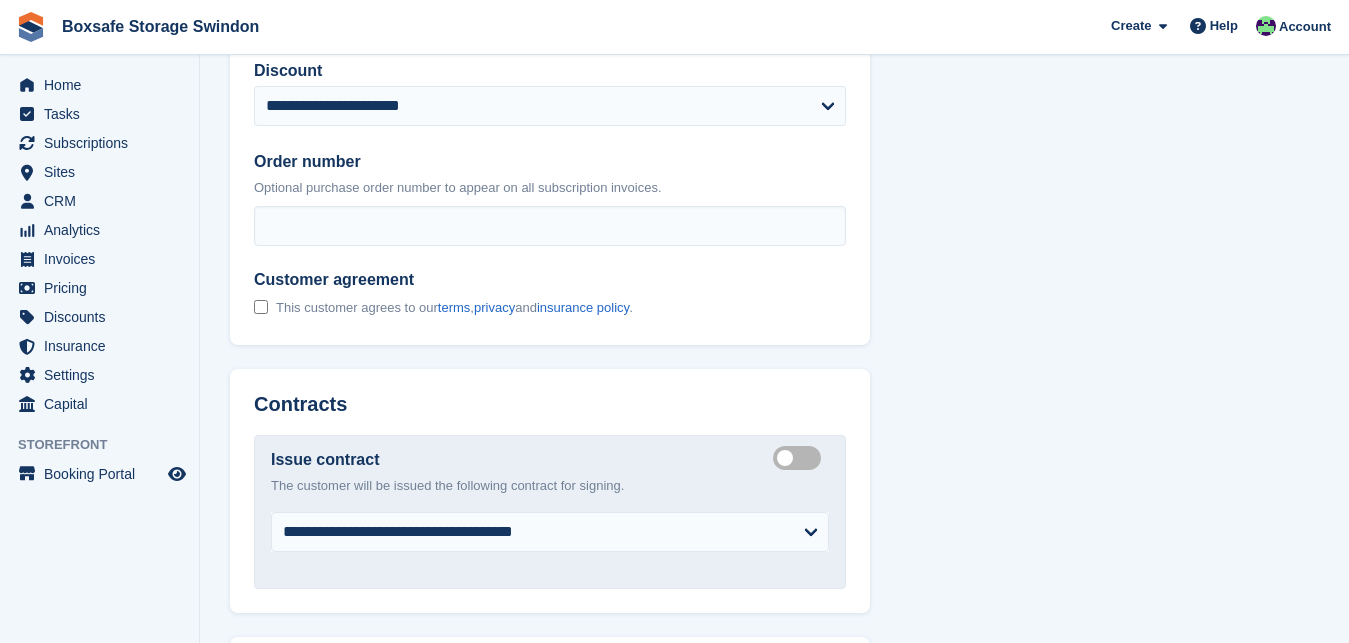 click on "Create integrated contract" at bounding box center (801, 457) 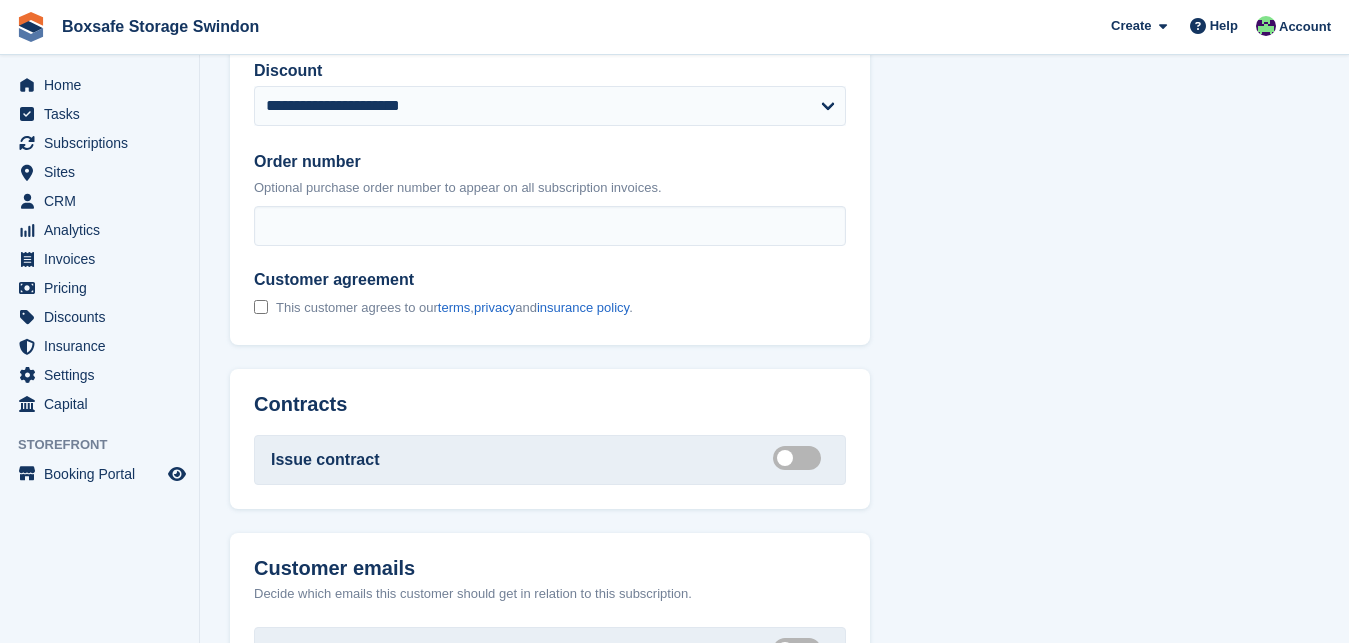 click on "Contracts" at bounding box center [550, 404] 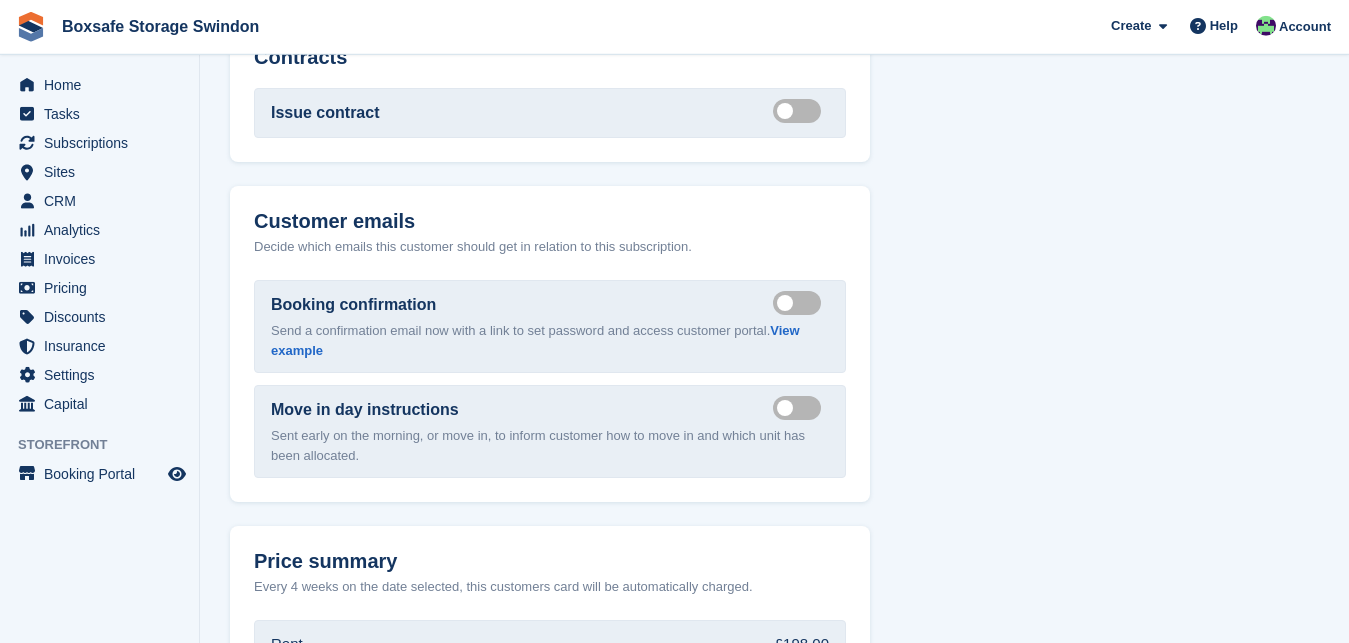 scroll, scrollTop: 1938, scrollLeft: 0, axis: vertical 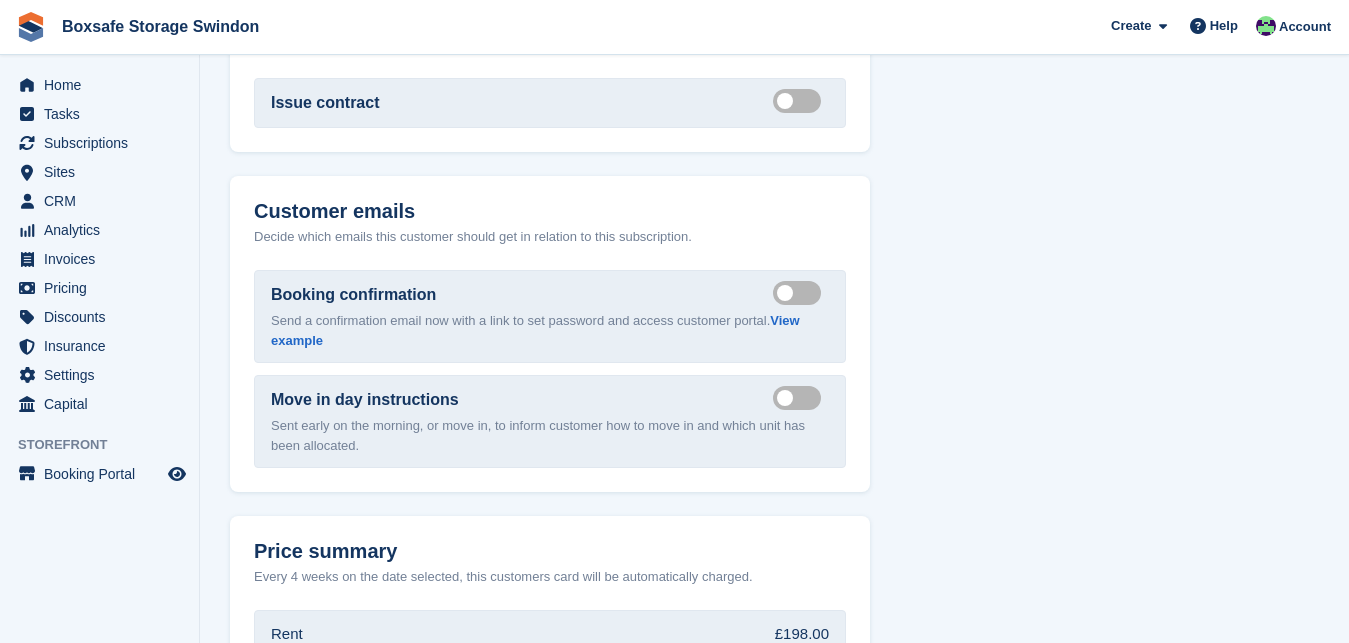 click on "Send booking confirmation email" at bounding box center [801, 292] 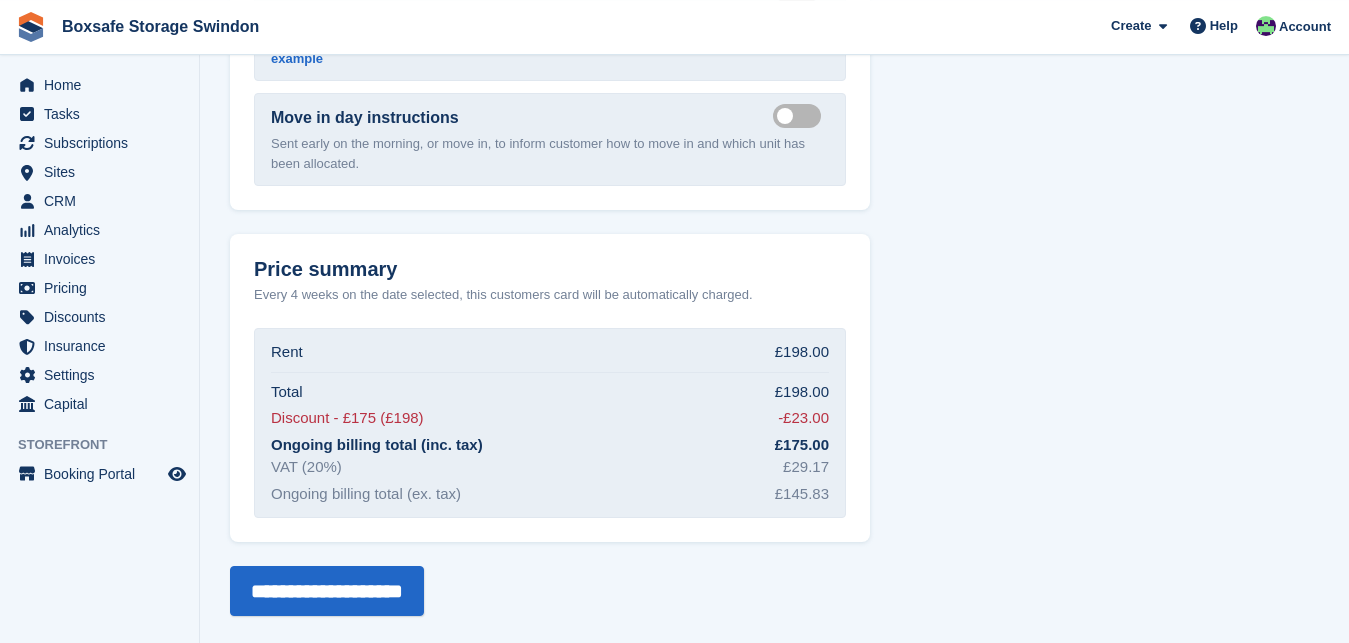 scroll, scrollTop: 2223, scrollLeft: 0, axis: vertical 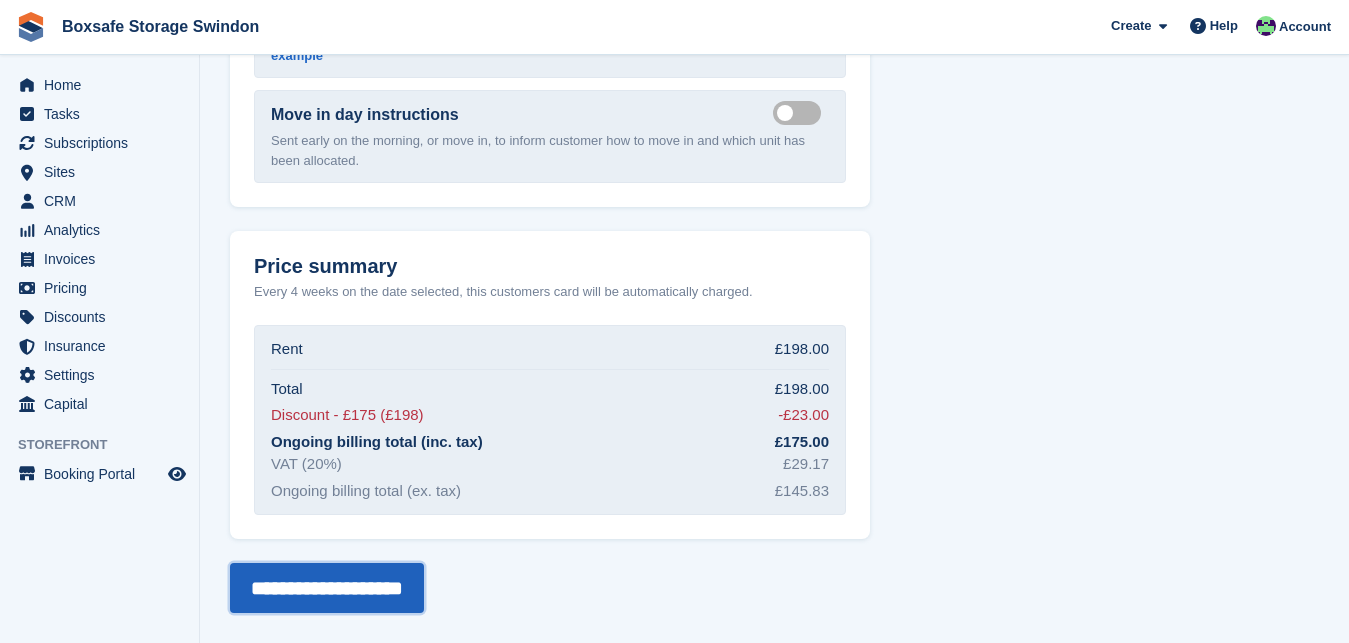 click on "**********" at bounding box center (327, 588) 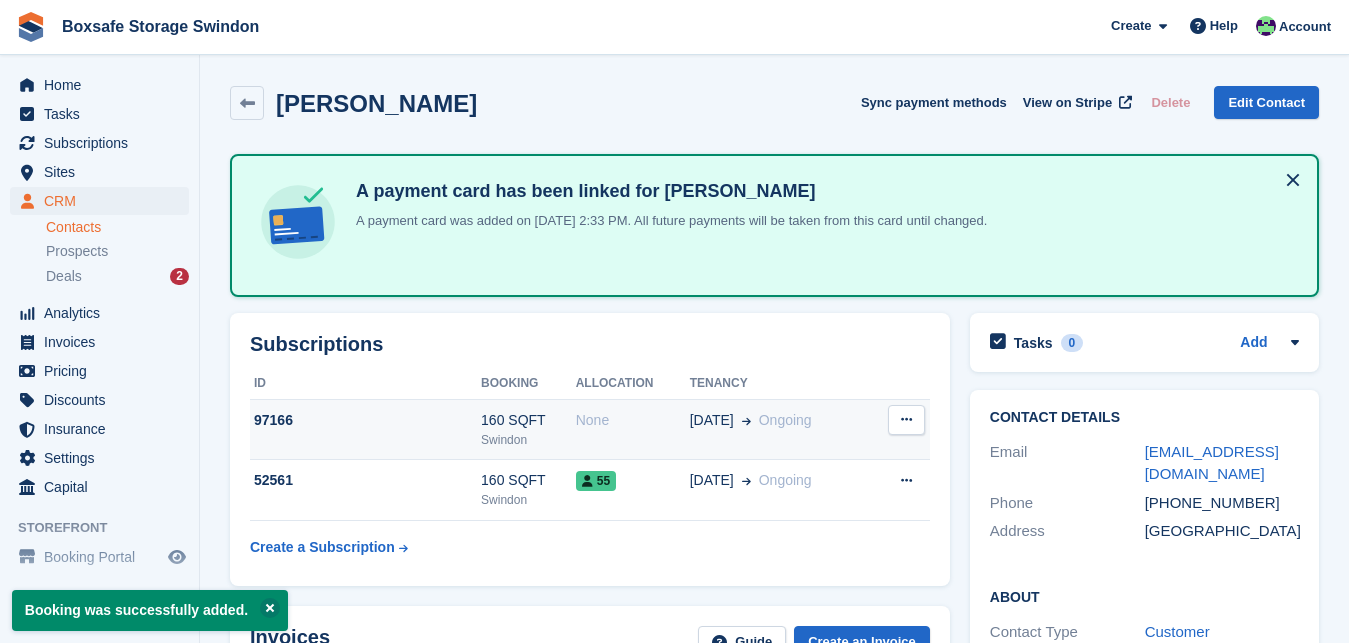 scroll, scrollTop: 0, scrollLeft: 0, axis: both 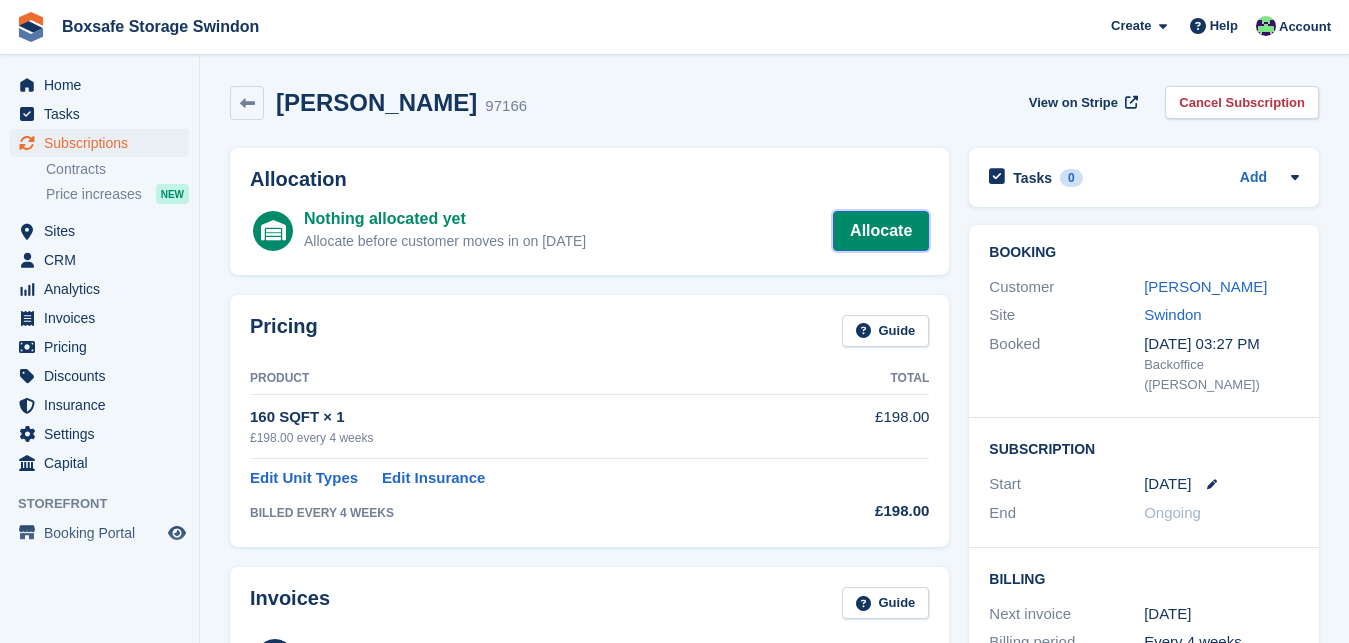 click on "Allocate" at bounding box center (881, 231) 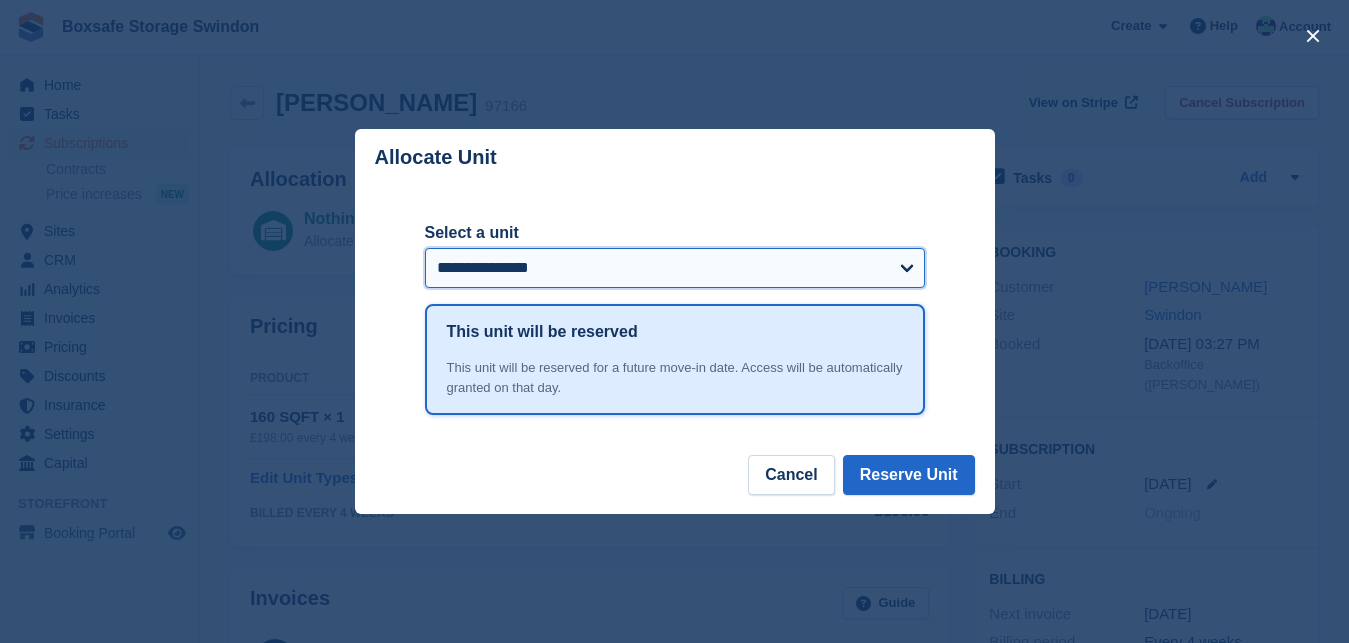 select on "*****" 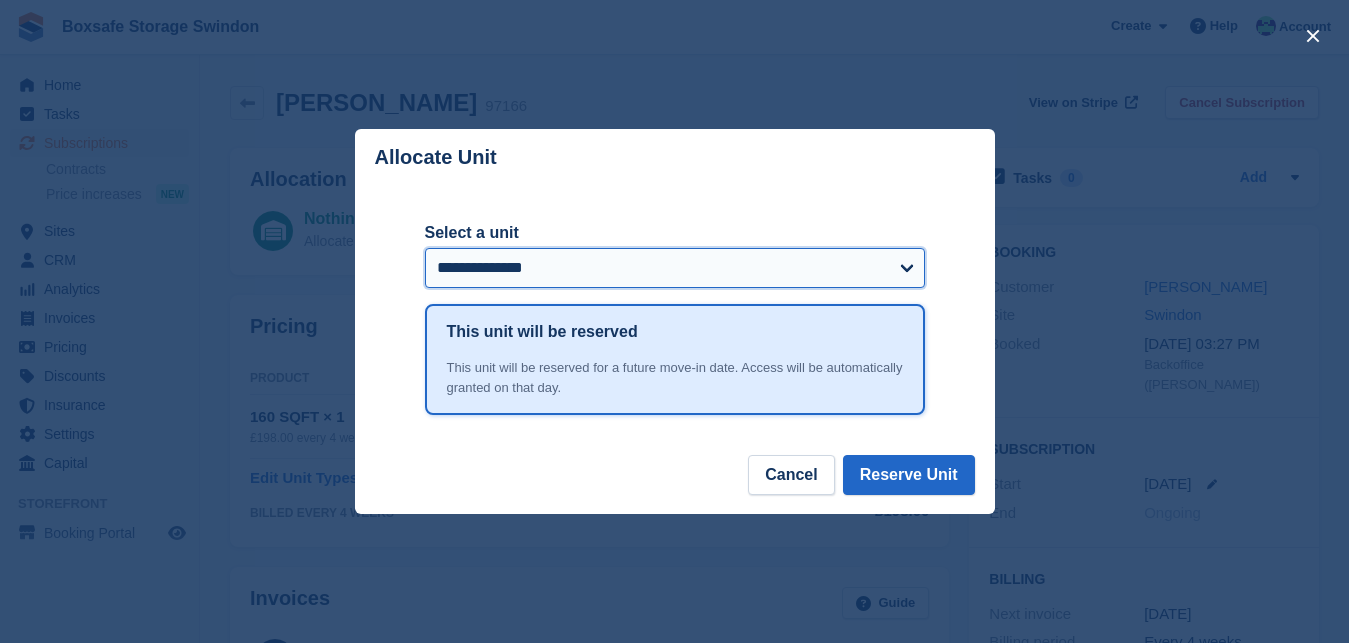 click on "**********" at bounding box center (0, 0) 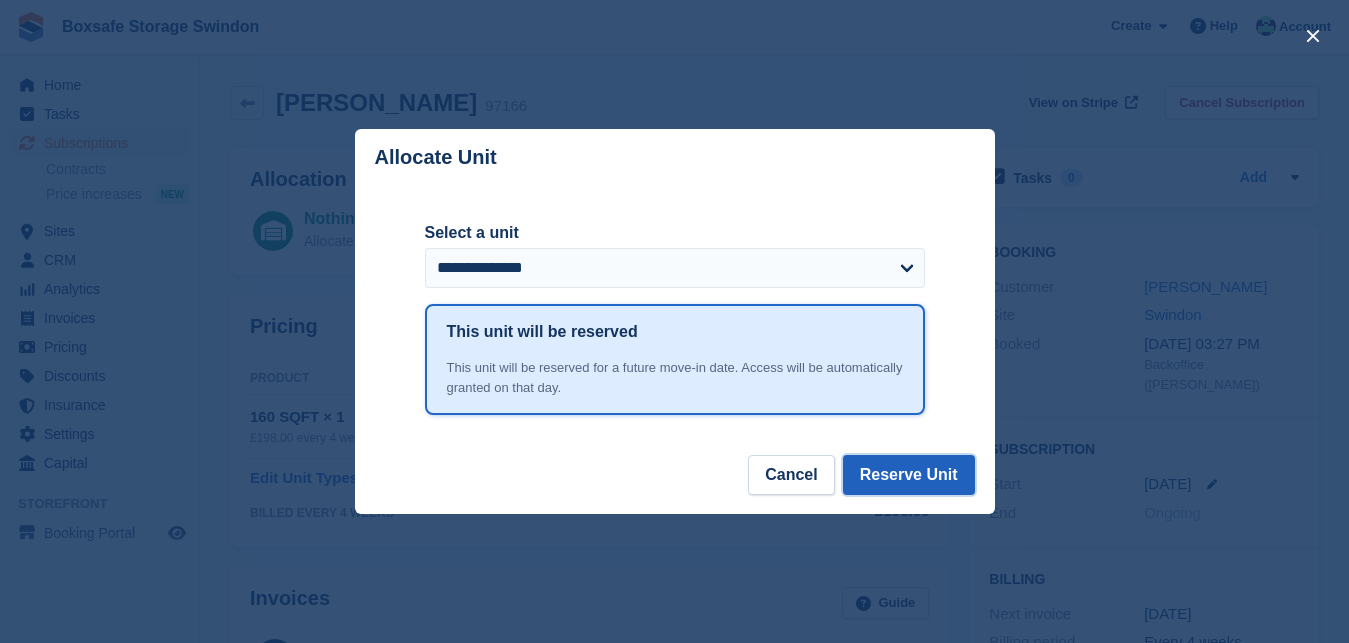 click on "Reserve Unit" at bounding box center [909, 475] 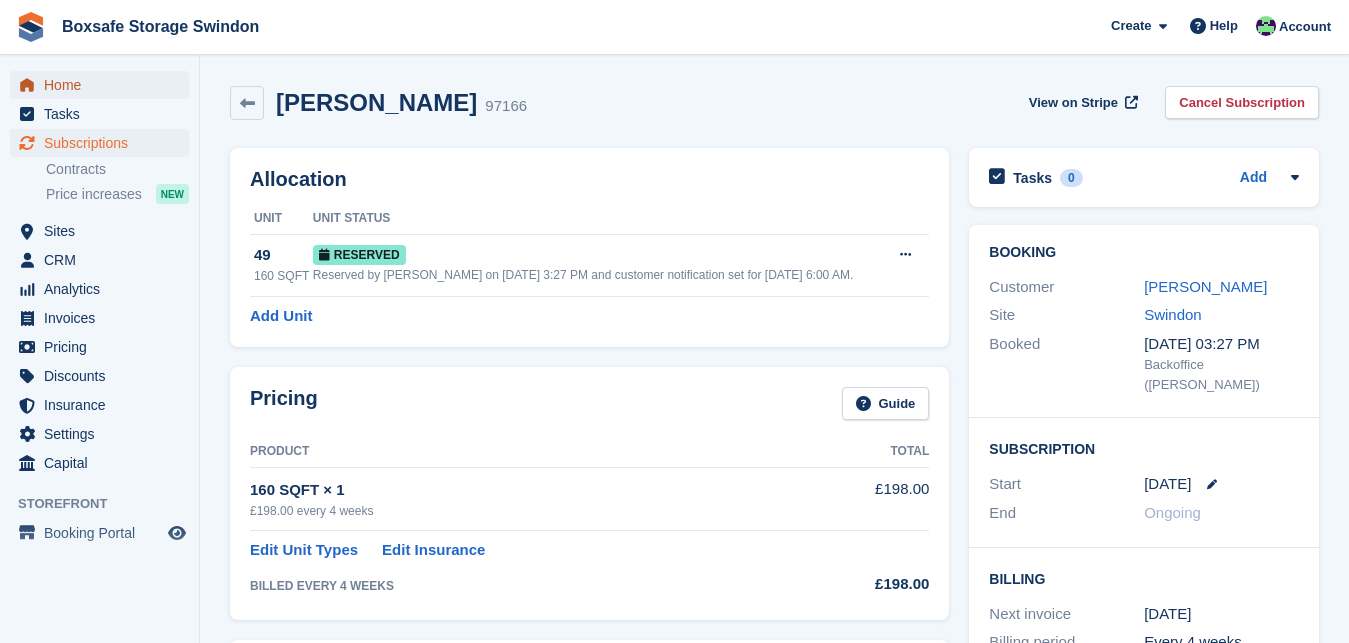 click on "Home" at bounding box center (104, 85) 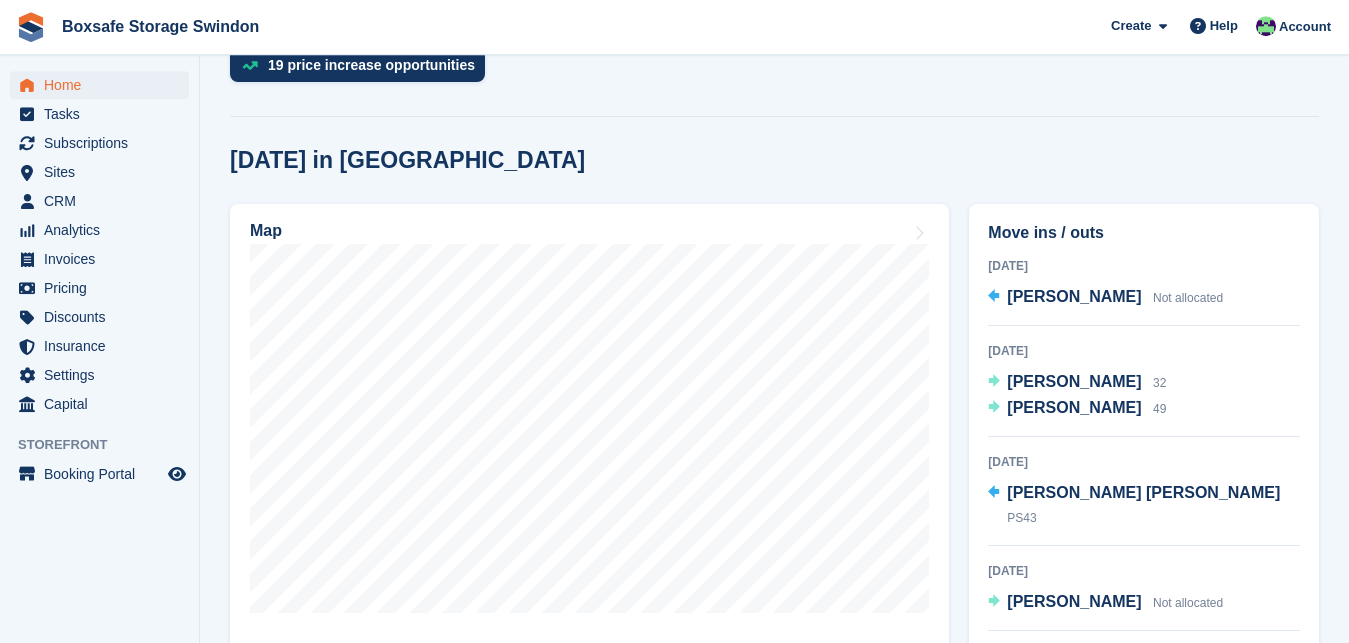 scroll, scrollTop: 491, scrollLeft: 0, axis: vertical 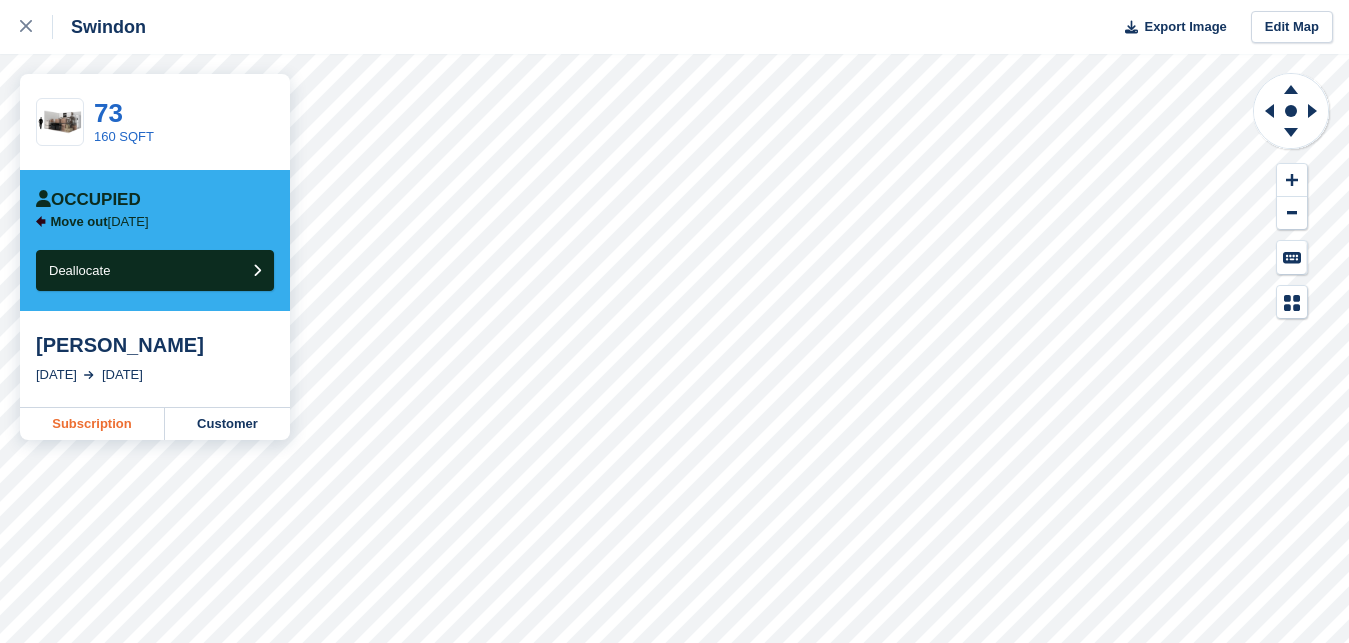 click on "Subscription" at bounding box center [92, 424] 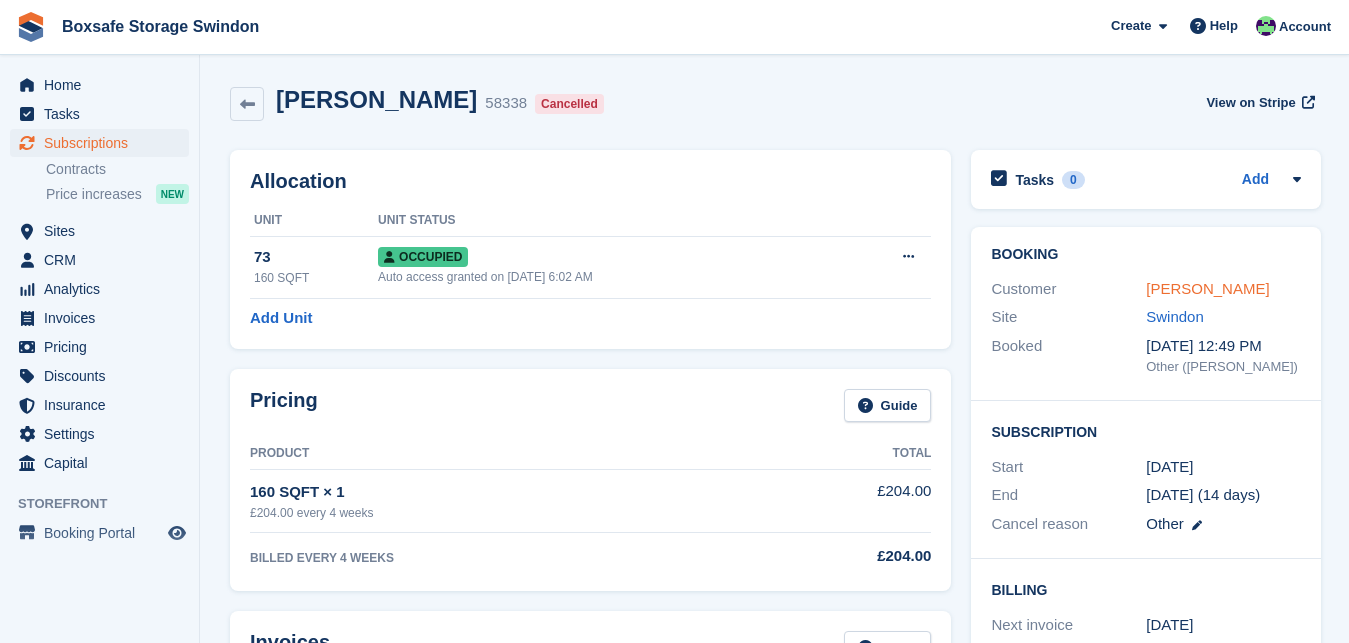 scroll, scrollTop: 0, scrollLeft: 0, axis: both 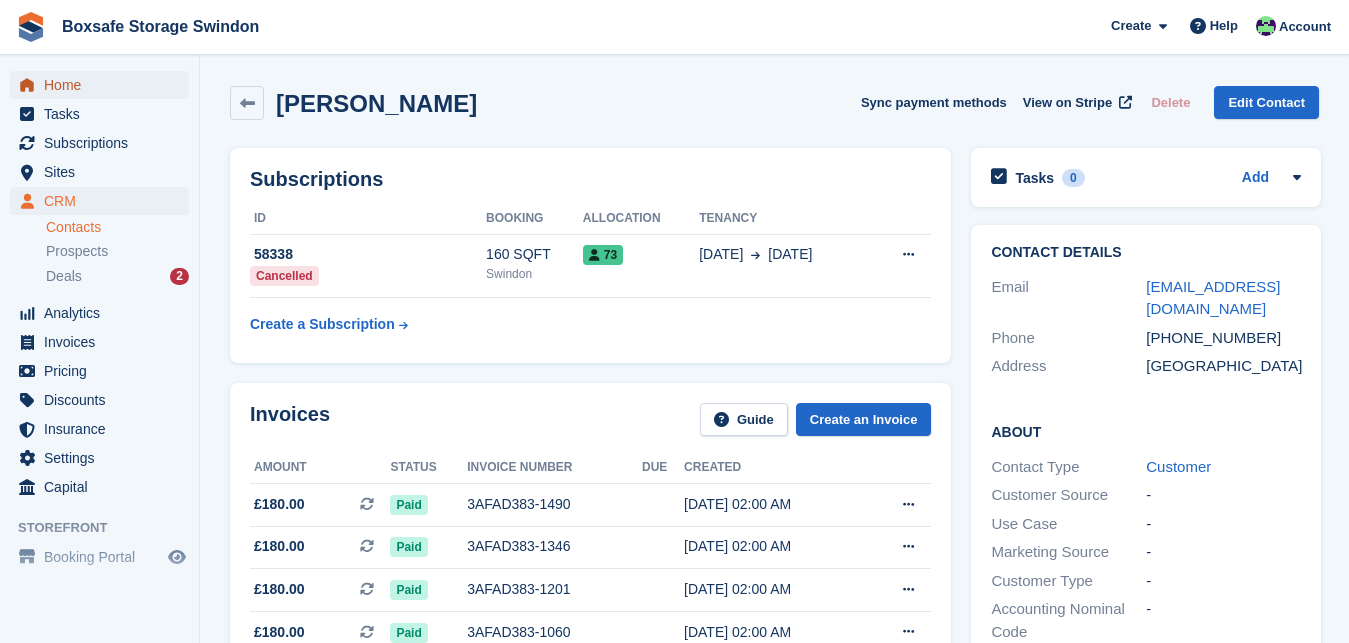 click on "Home" at bounding box center (104, 85) 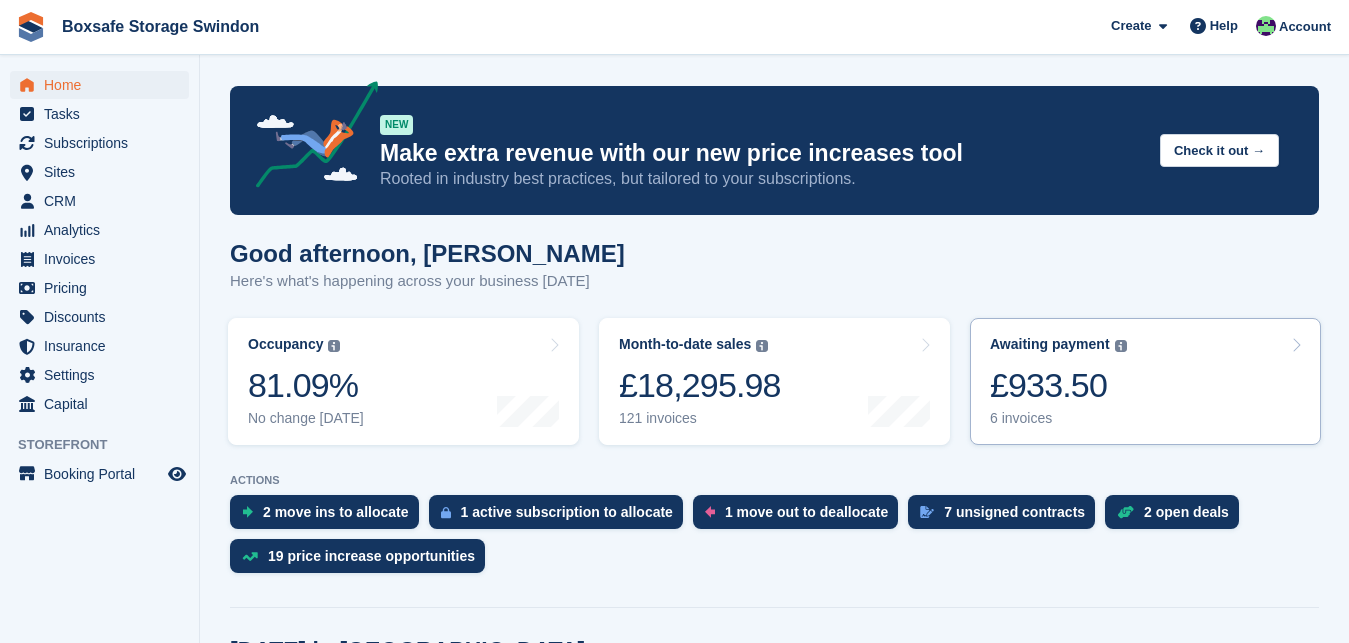 scroll, scrollTop: 0, scrollLeft: 0, axis: both 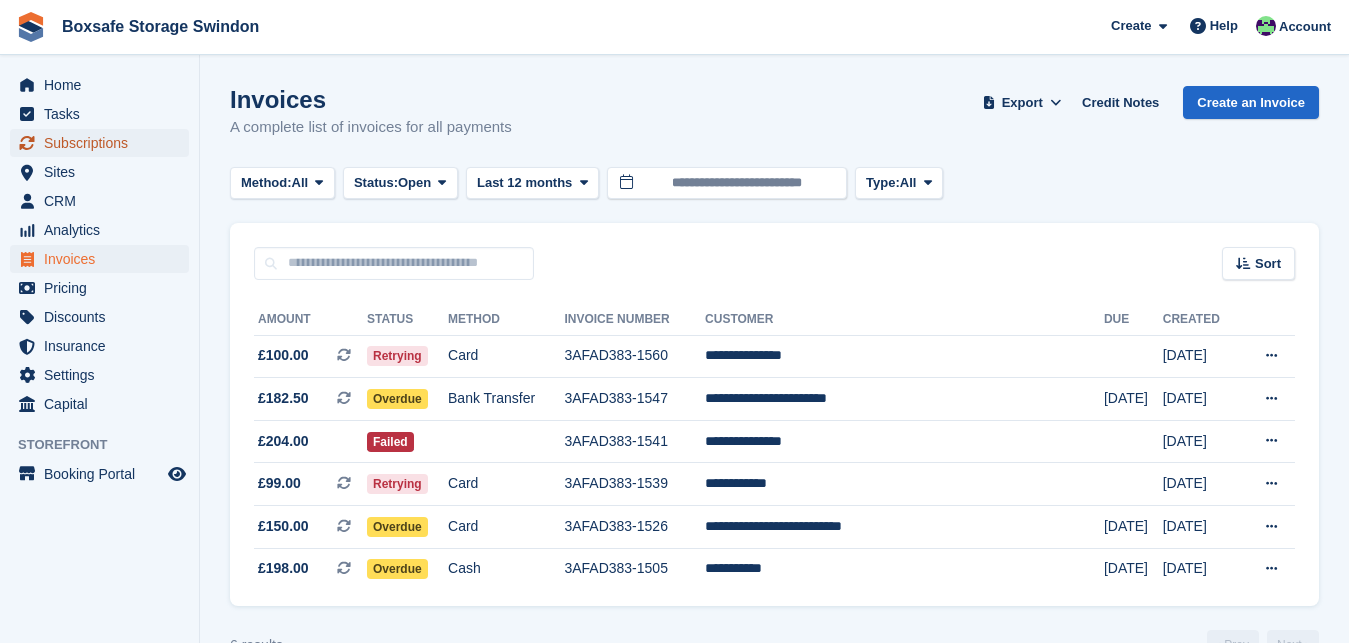 click on "Subscriptions" at bounding box center [104, 143] 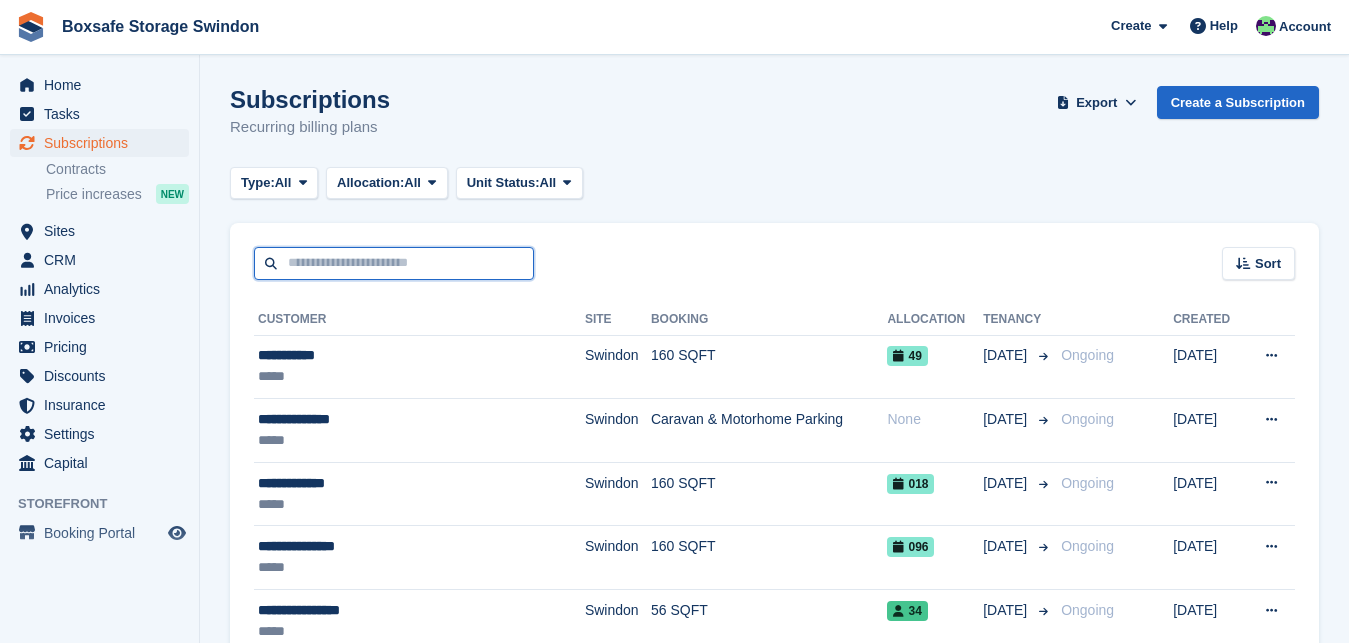 click at bounding box center [394, 263] 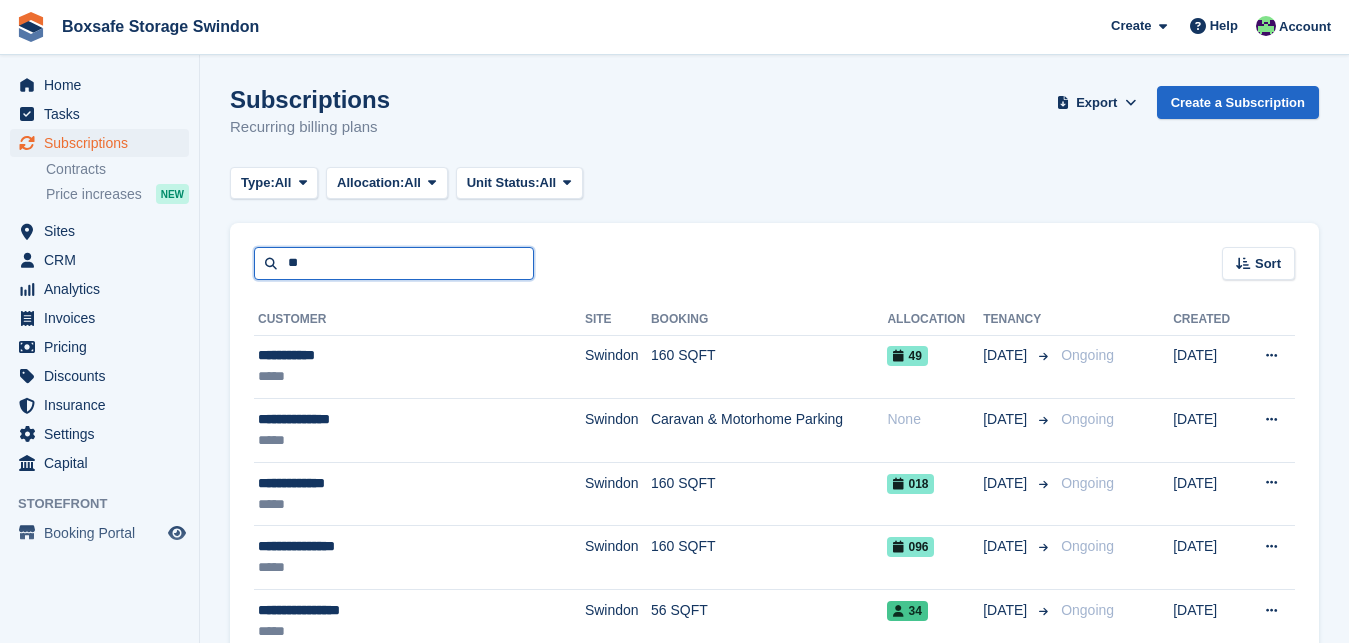type on "**" 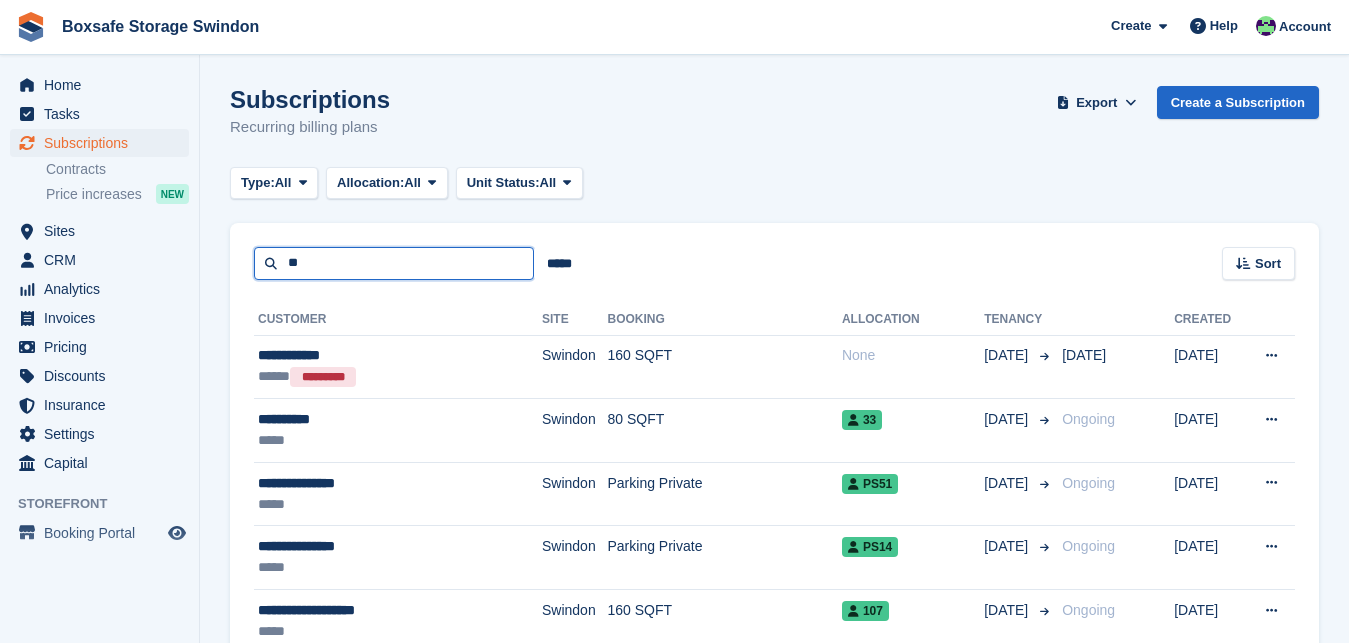 click on "**" at bounding box center [394, 263] 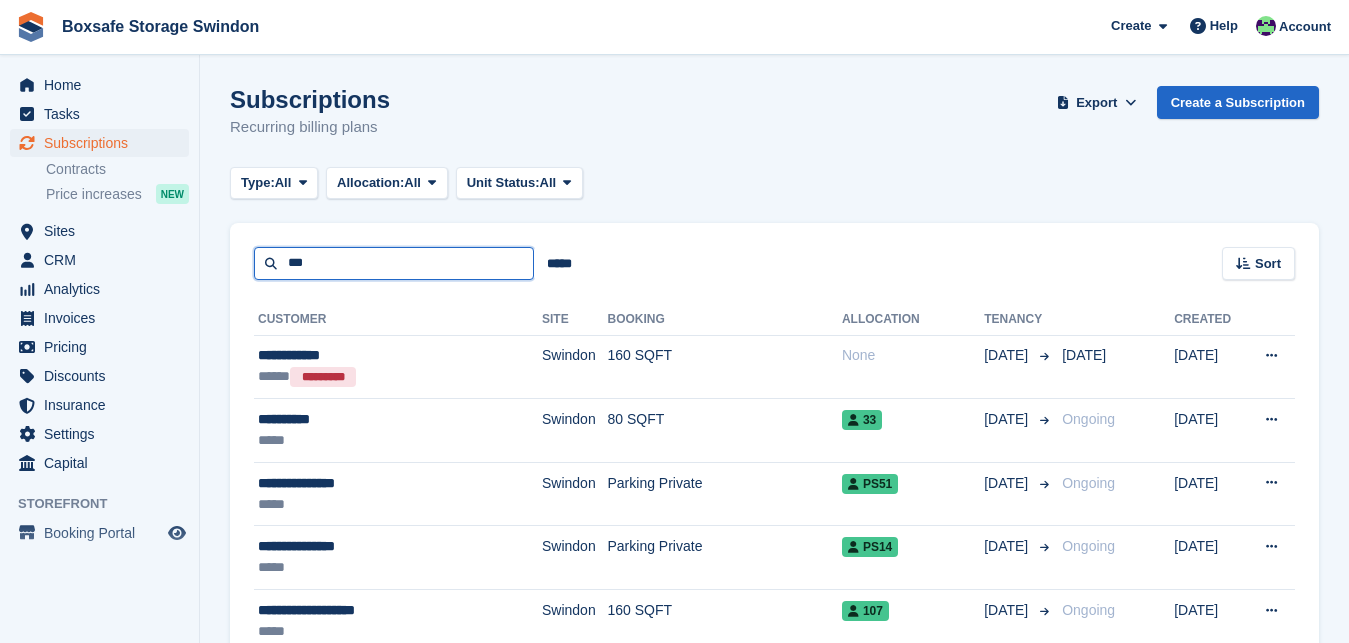 type on "***" 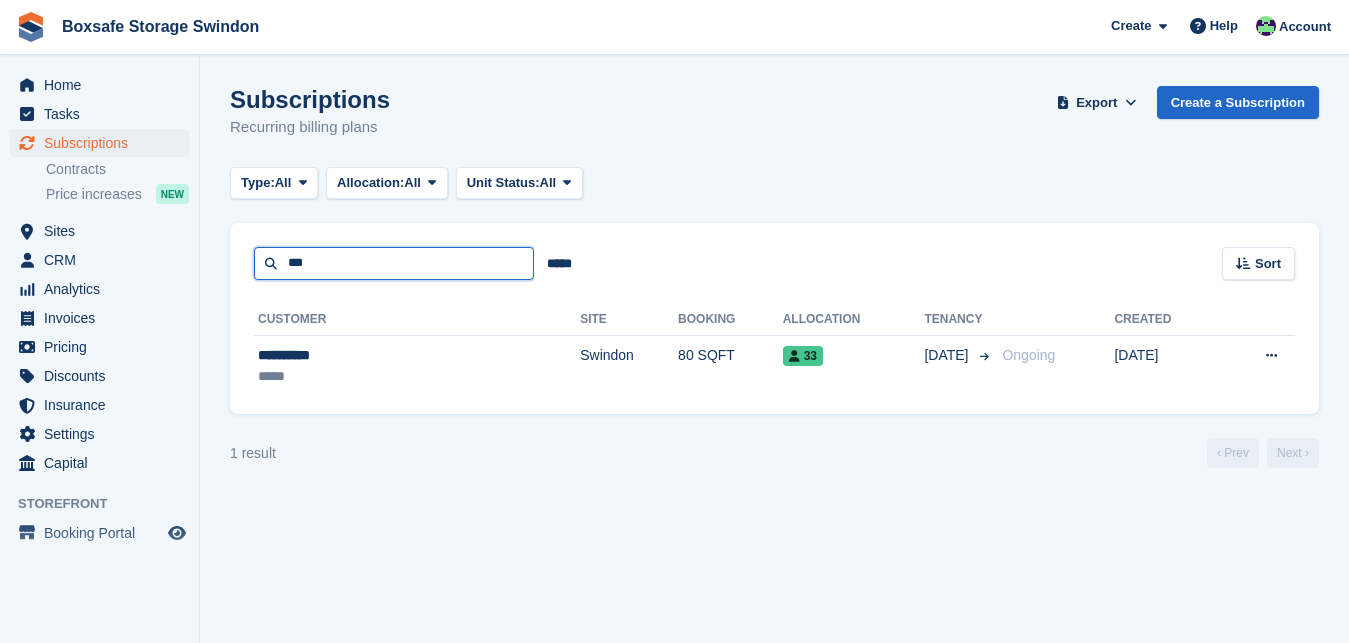 click on "***" at bounding box center (394, 263) 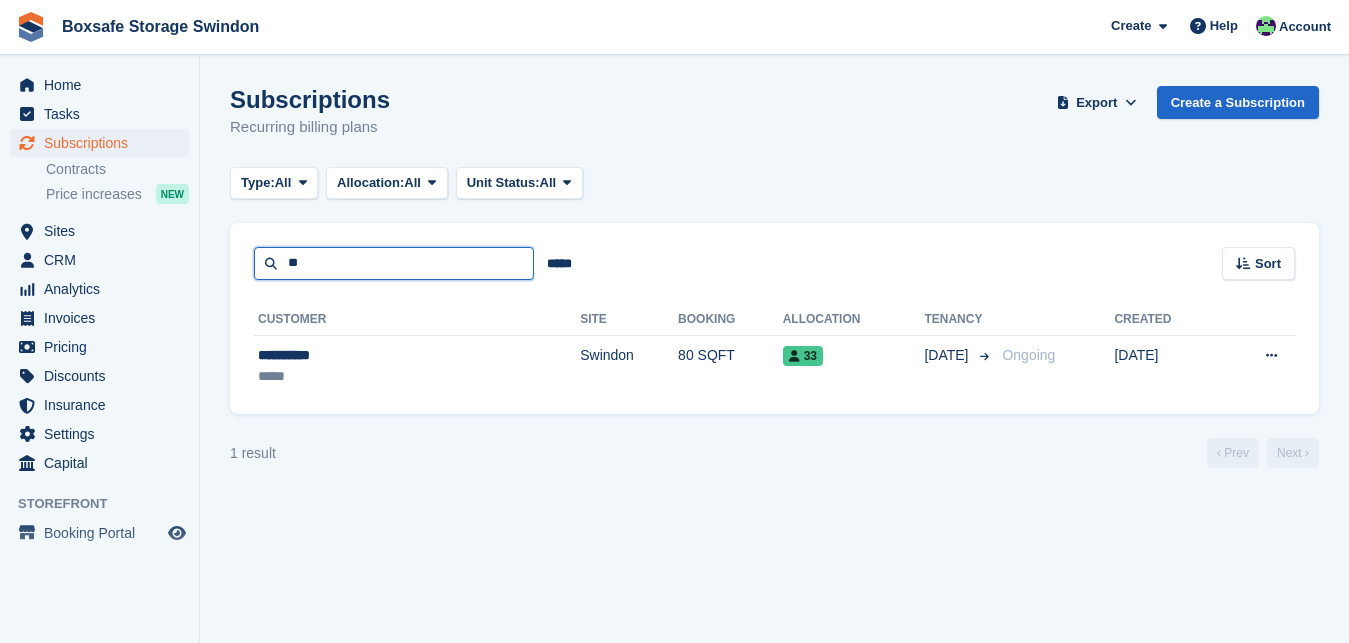 type on "*" 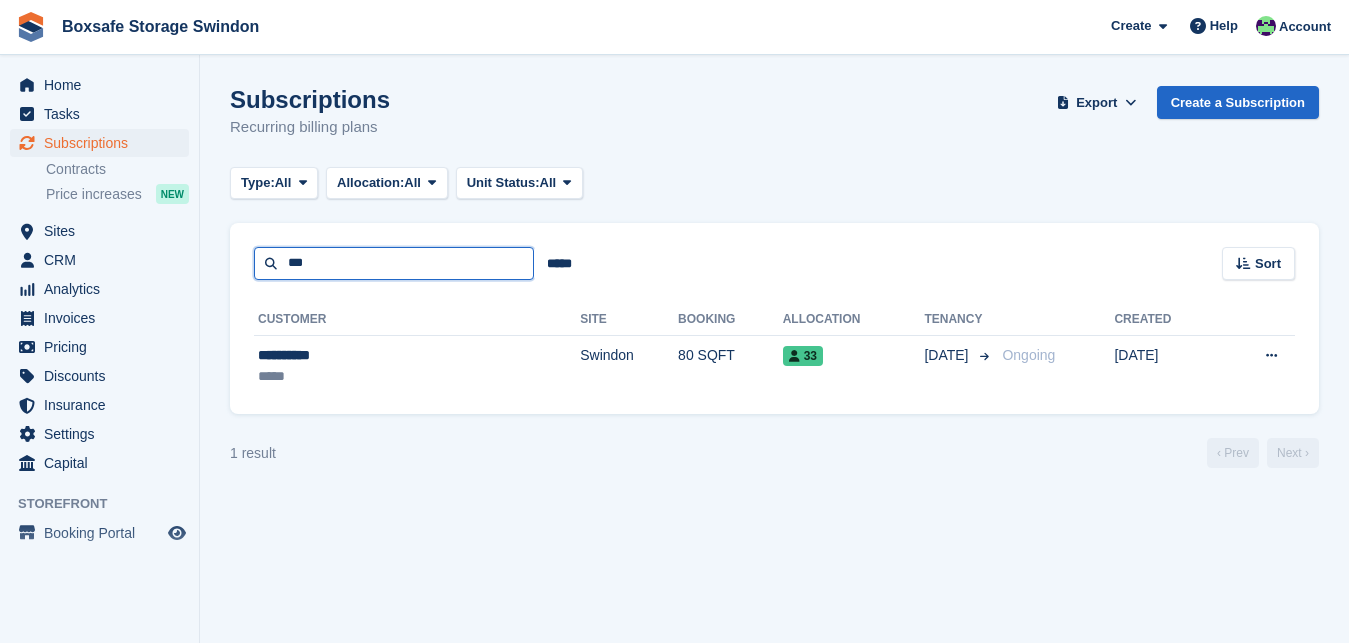 type on "***" 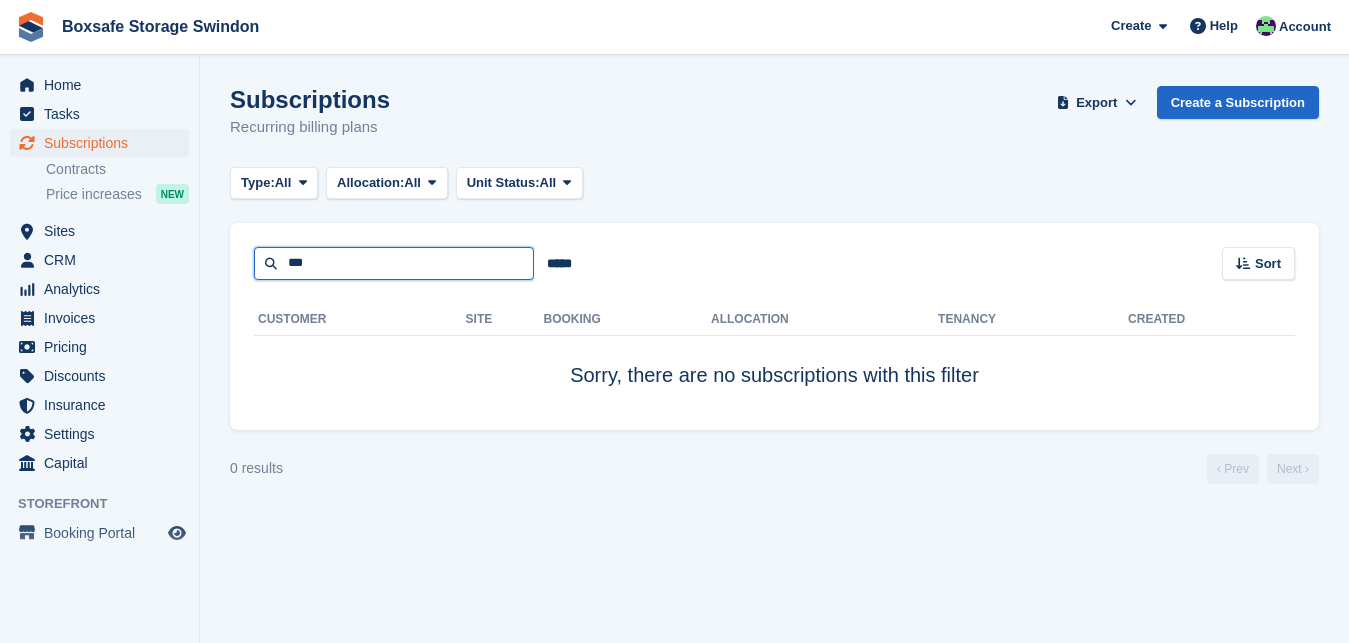 click on "***" at bounding box center [394, 263] 